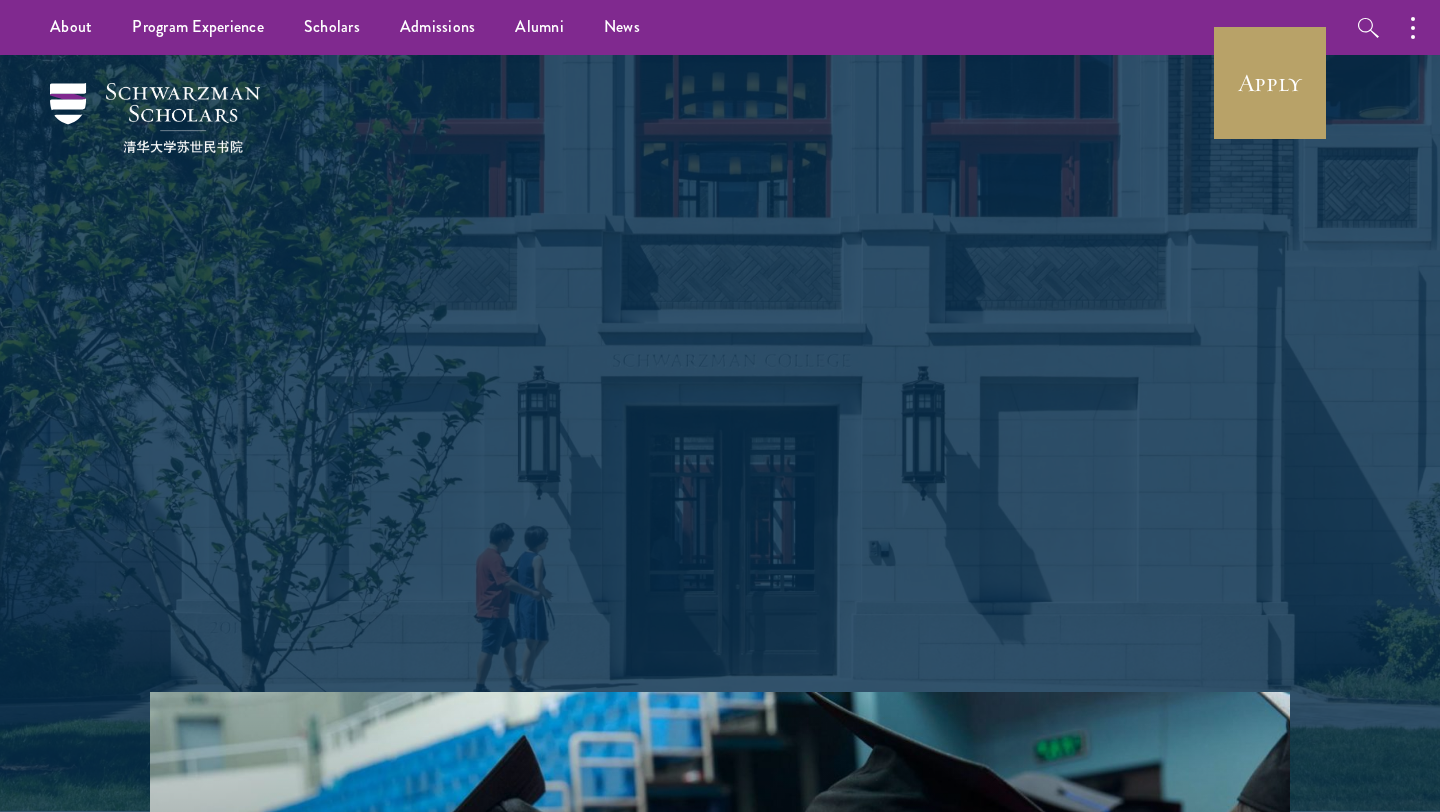 scroll, scrollTop: 0, scrollLeft: 0, axis: both 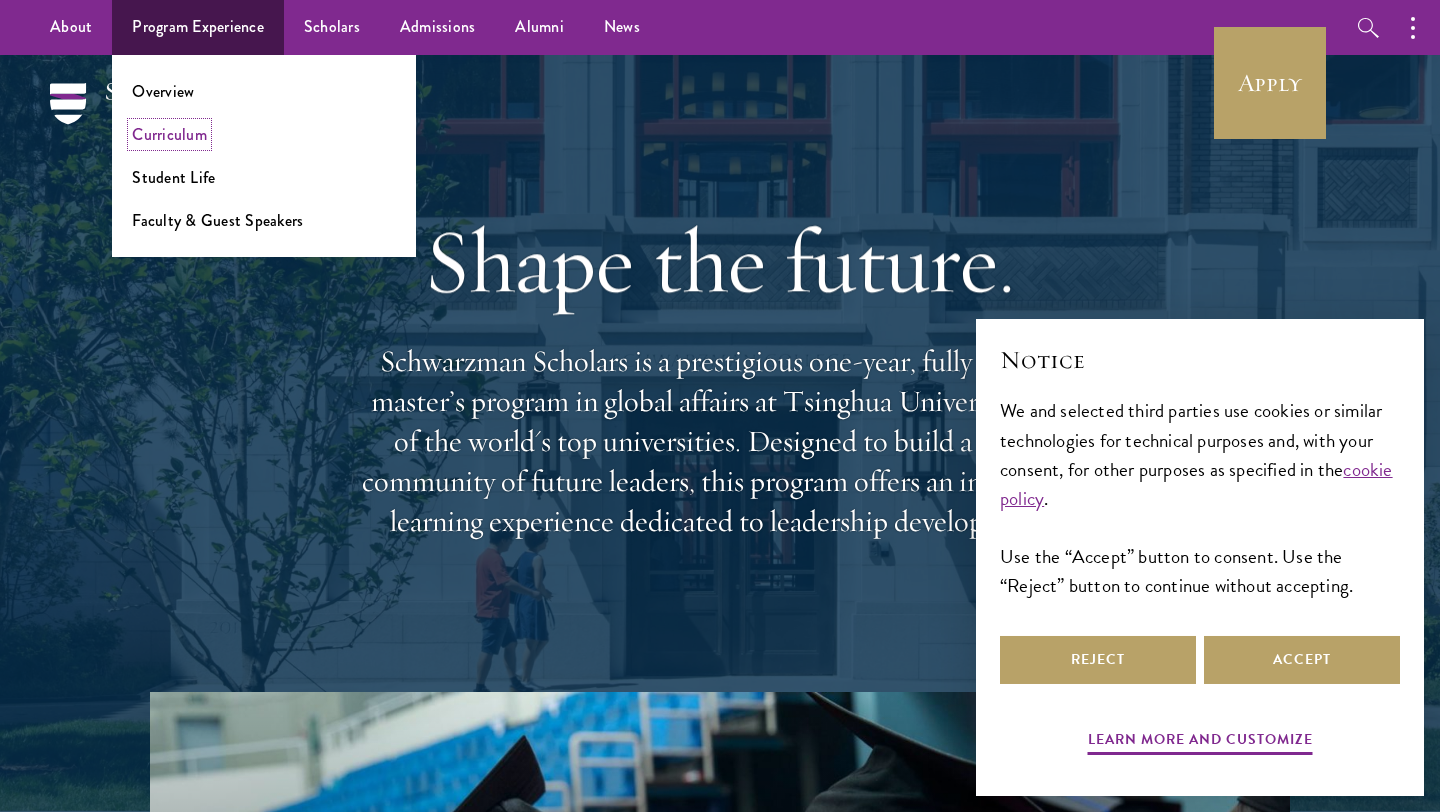 click on "Curriculum" at bounding box center (169, 134) 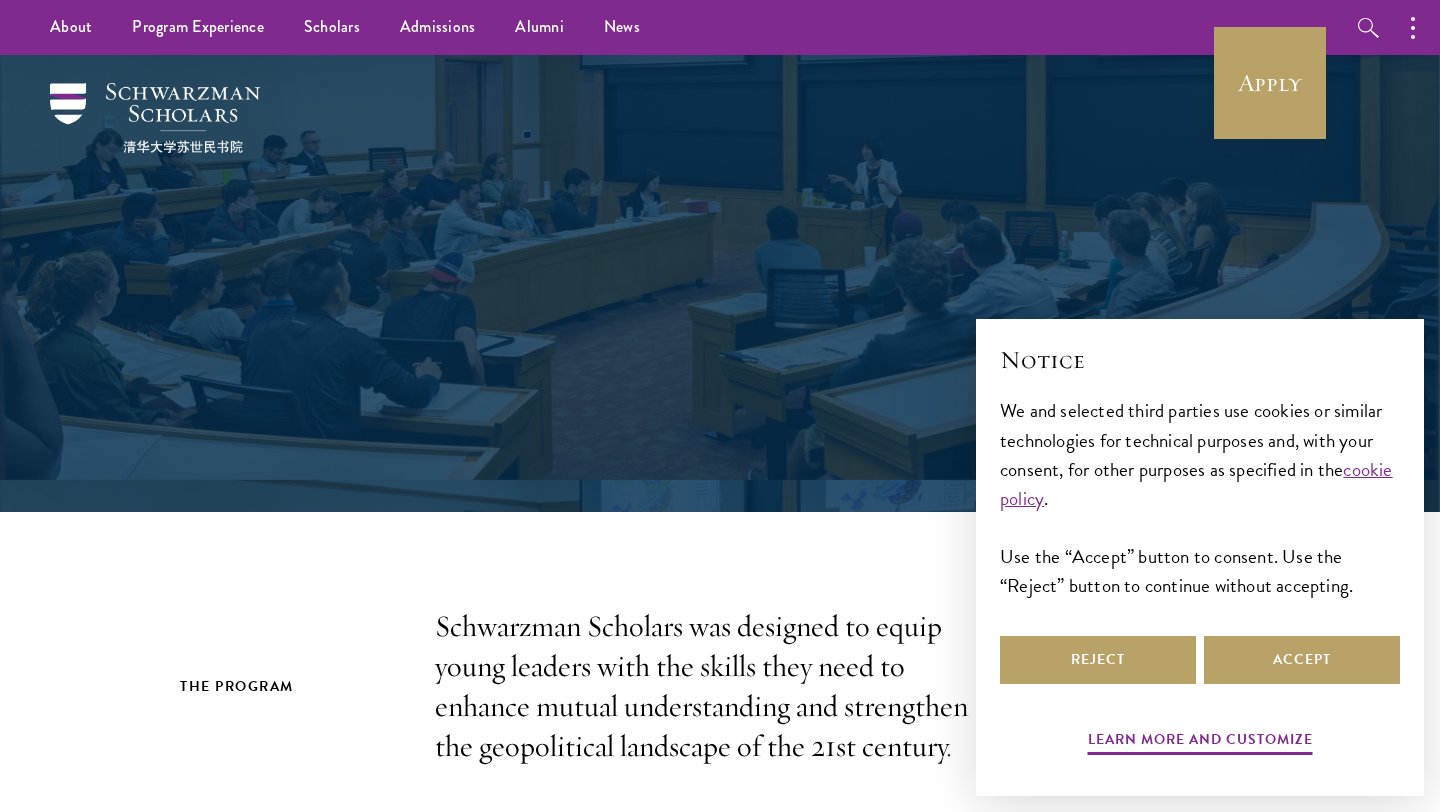 scroll, scrollTop: 0, scrollLeft: 0, axis: both 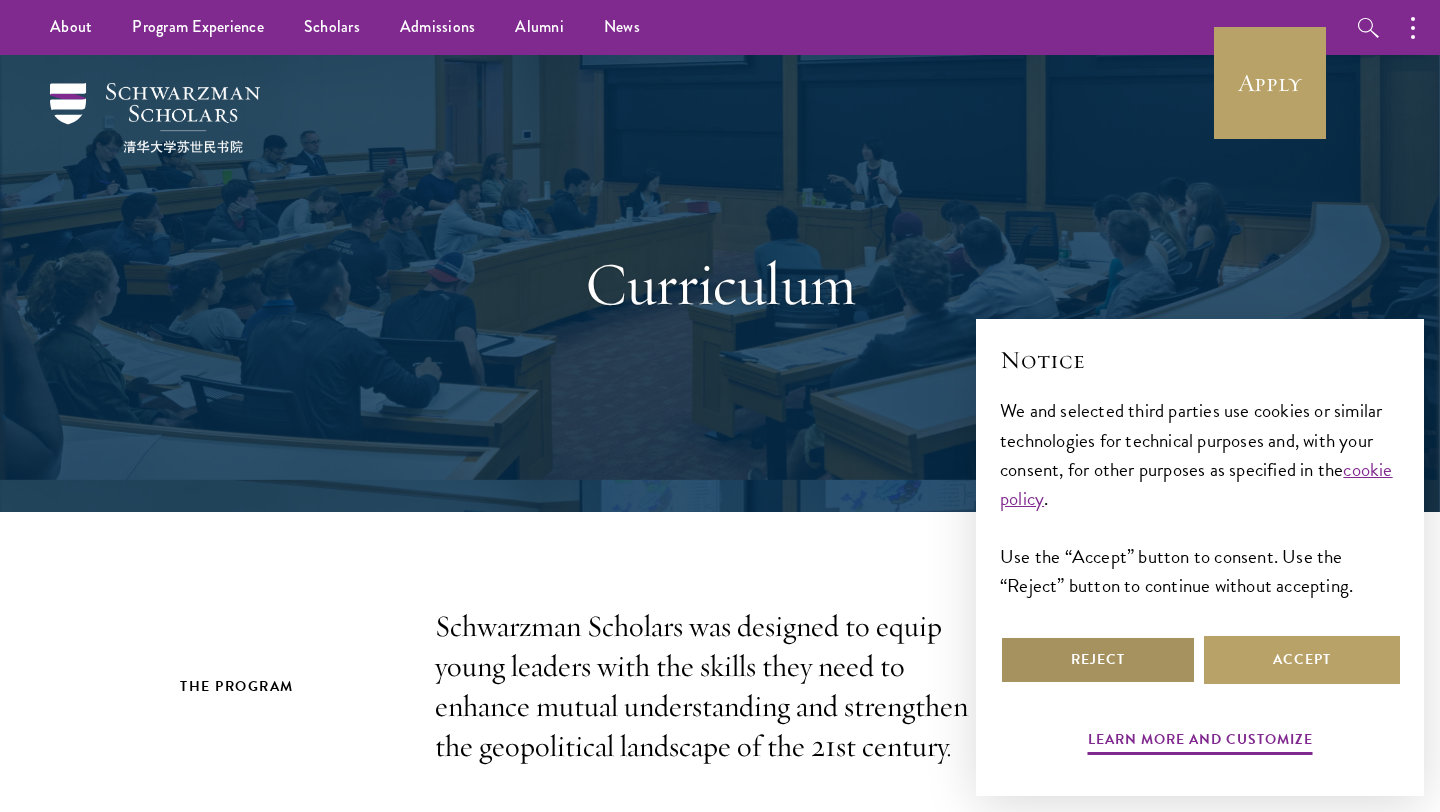 click on "Reject" at bounding box center [1098, 660] 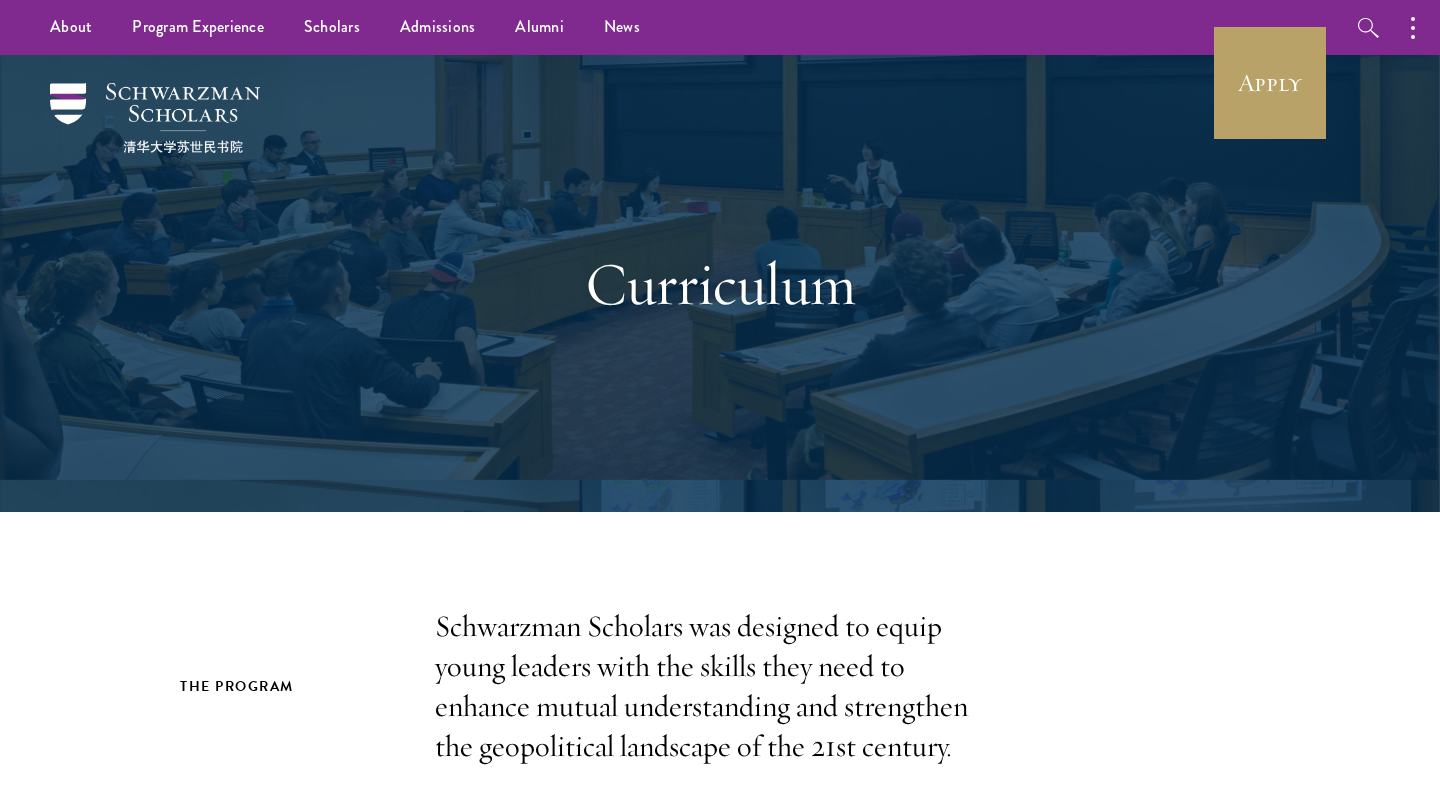 scroll, scrollTop: 0, scrollLeft: 0, axis: both 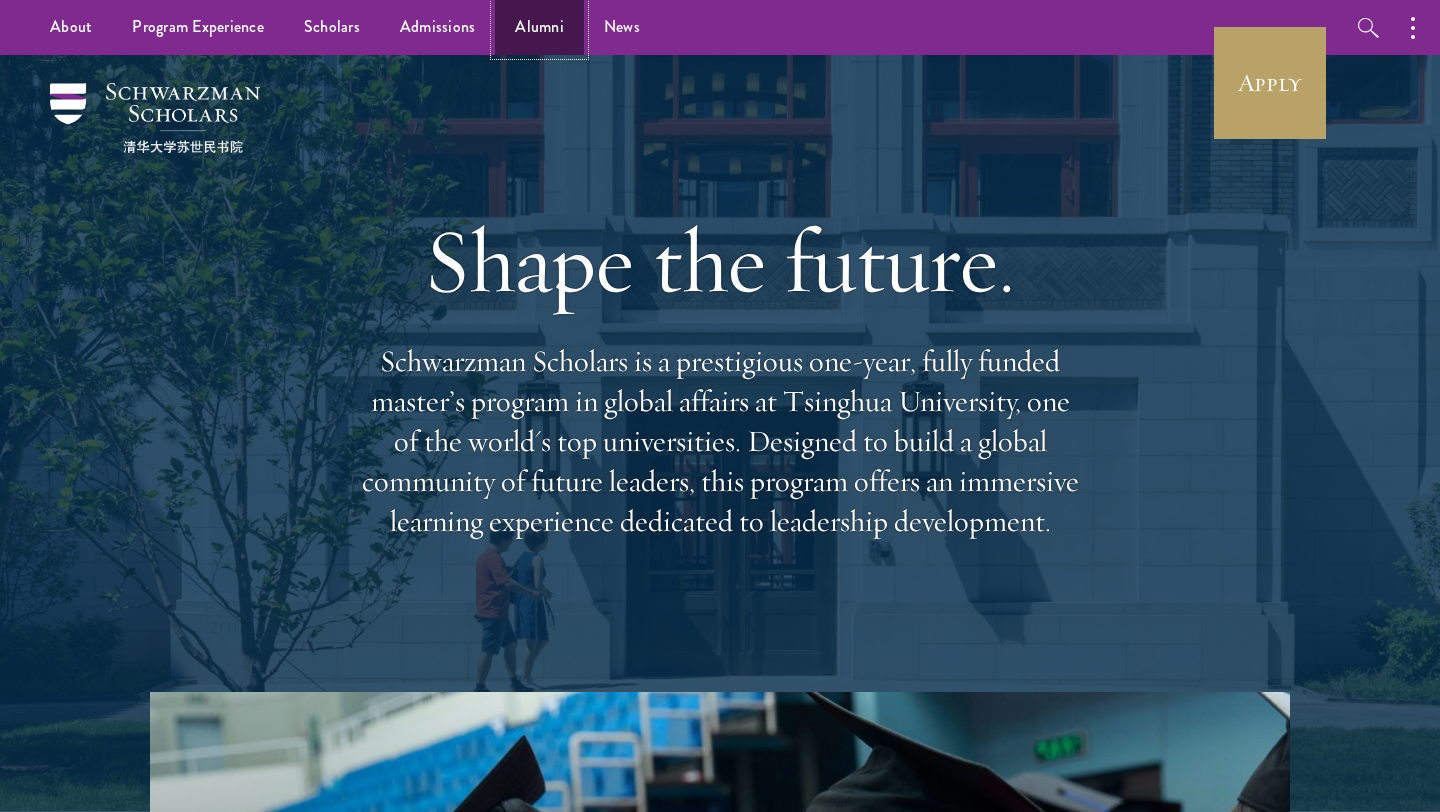 click on "Alumni" at bounding box center [539, 27] 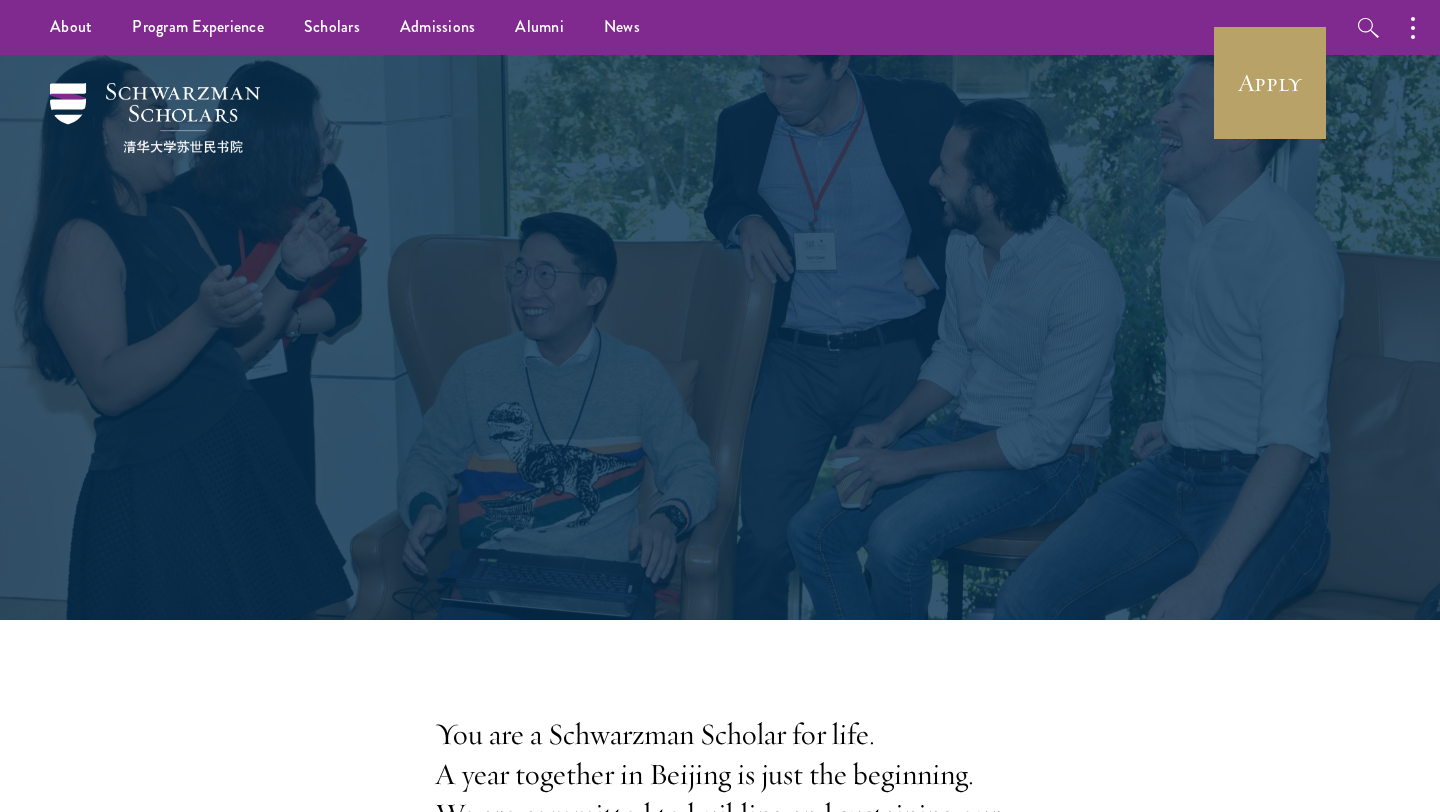 scroll, scrollTop: 0, scrollLeft: 0, axis: both 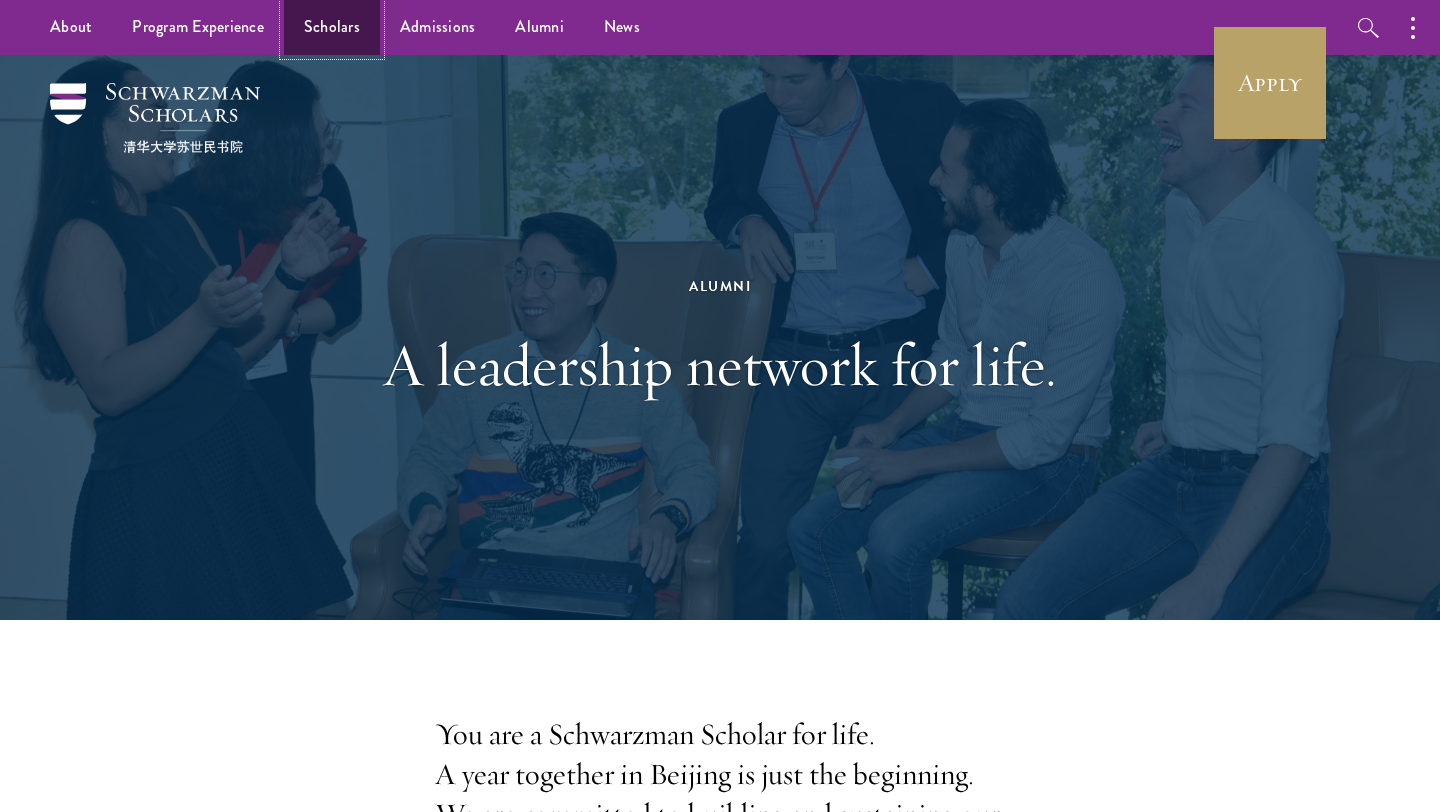 click on "Scholars" at bounding box center (332, 27) 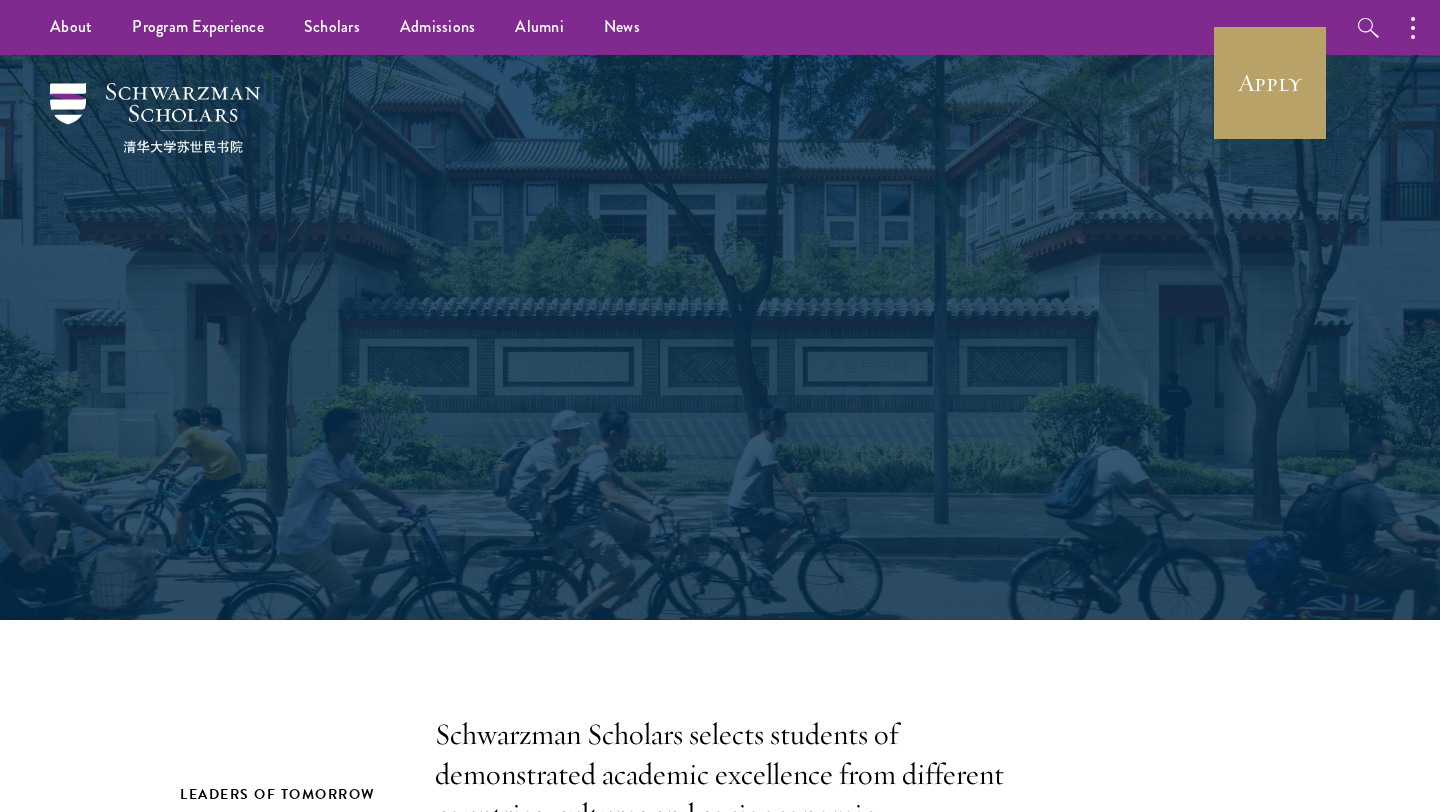 scroll, scrollTop: 0, scrollLeft: 0, axis: both 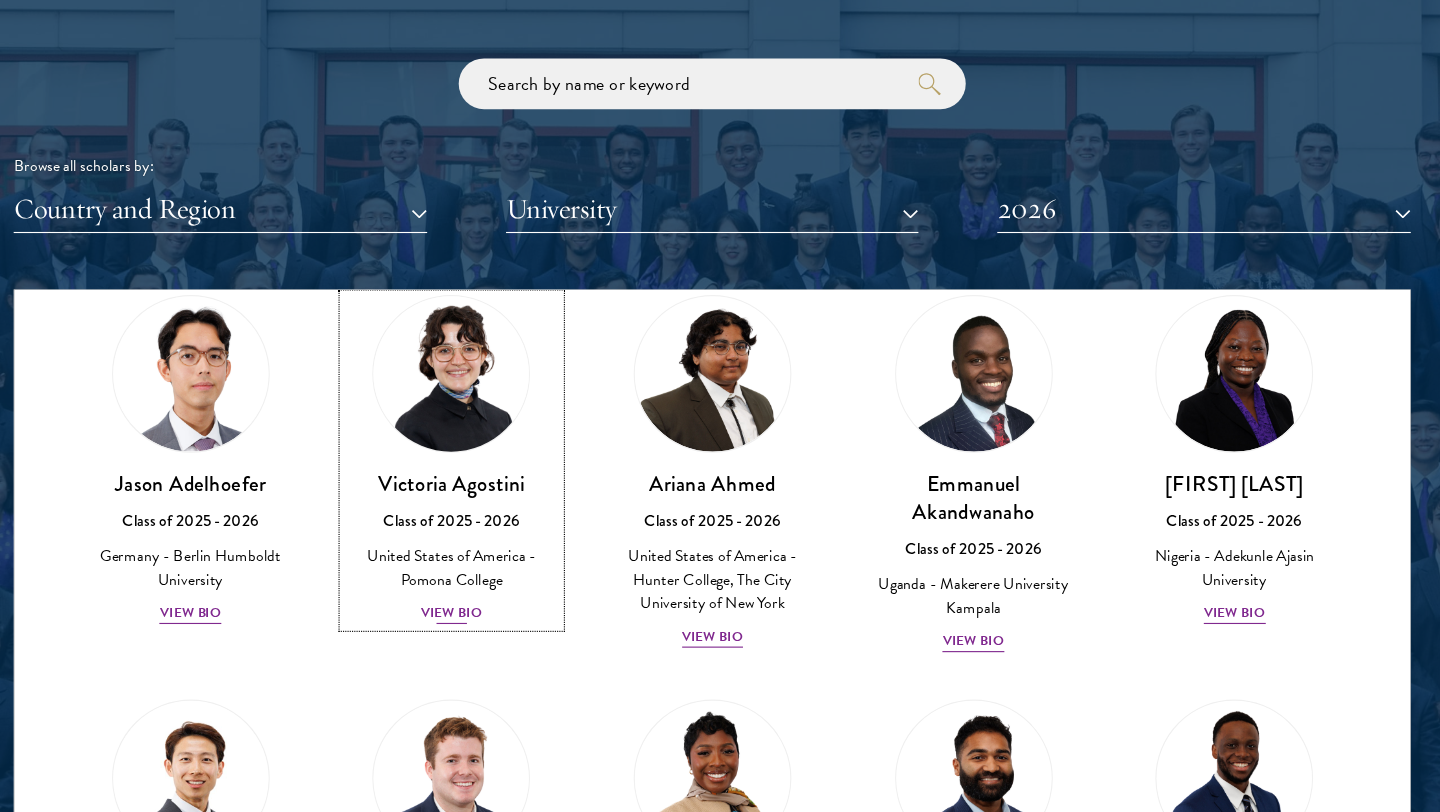 click on "View Bio" at bounding box center (488, 626) 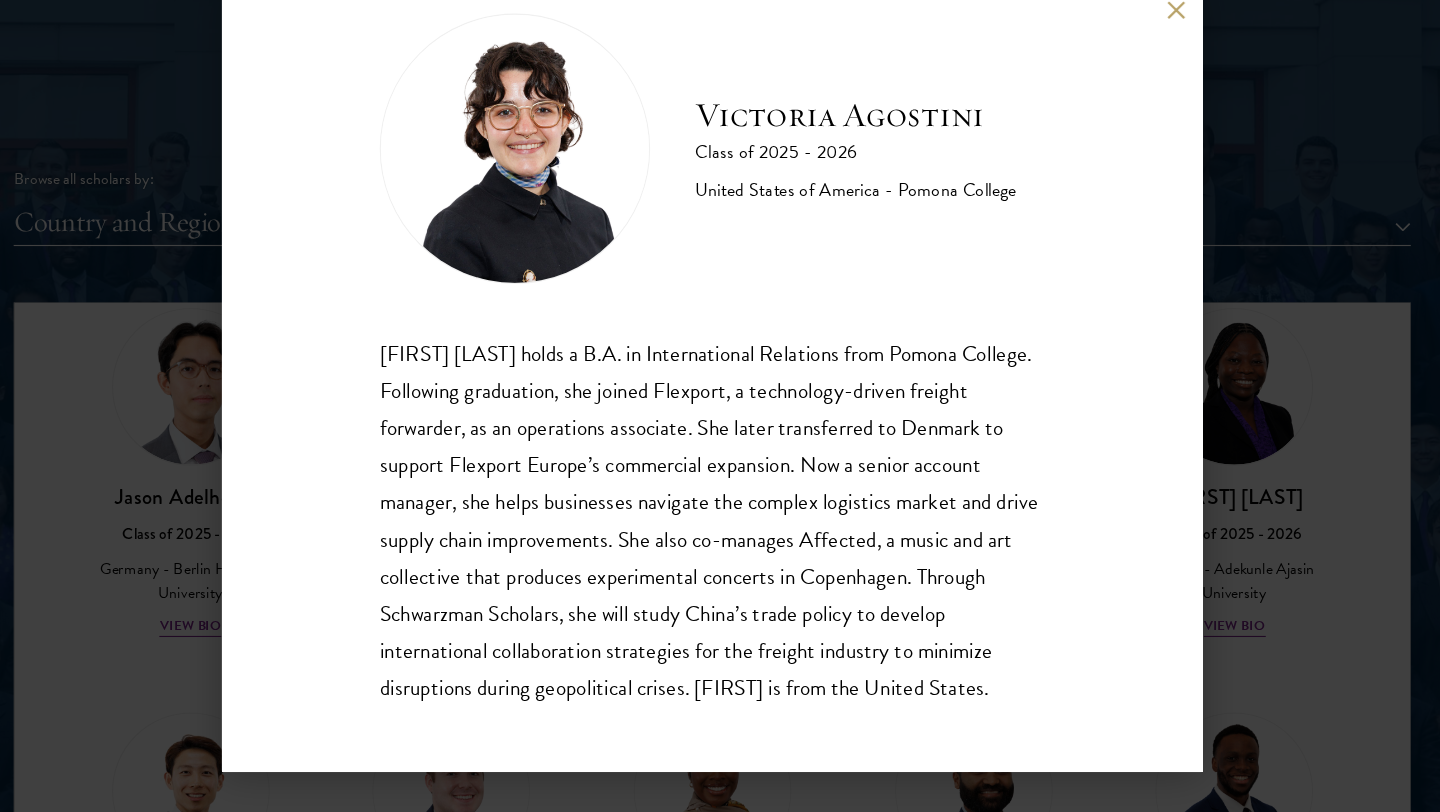scroll, scrollTop: 35, scrollLeft: 0, axis: vertical 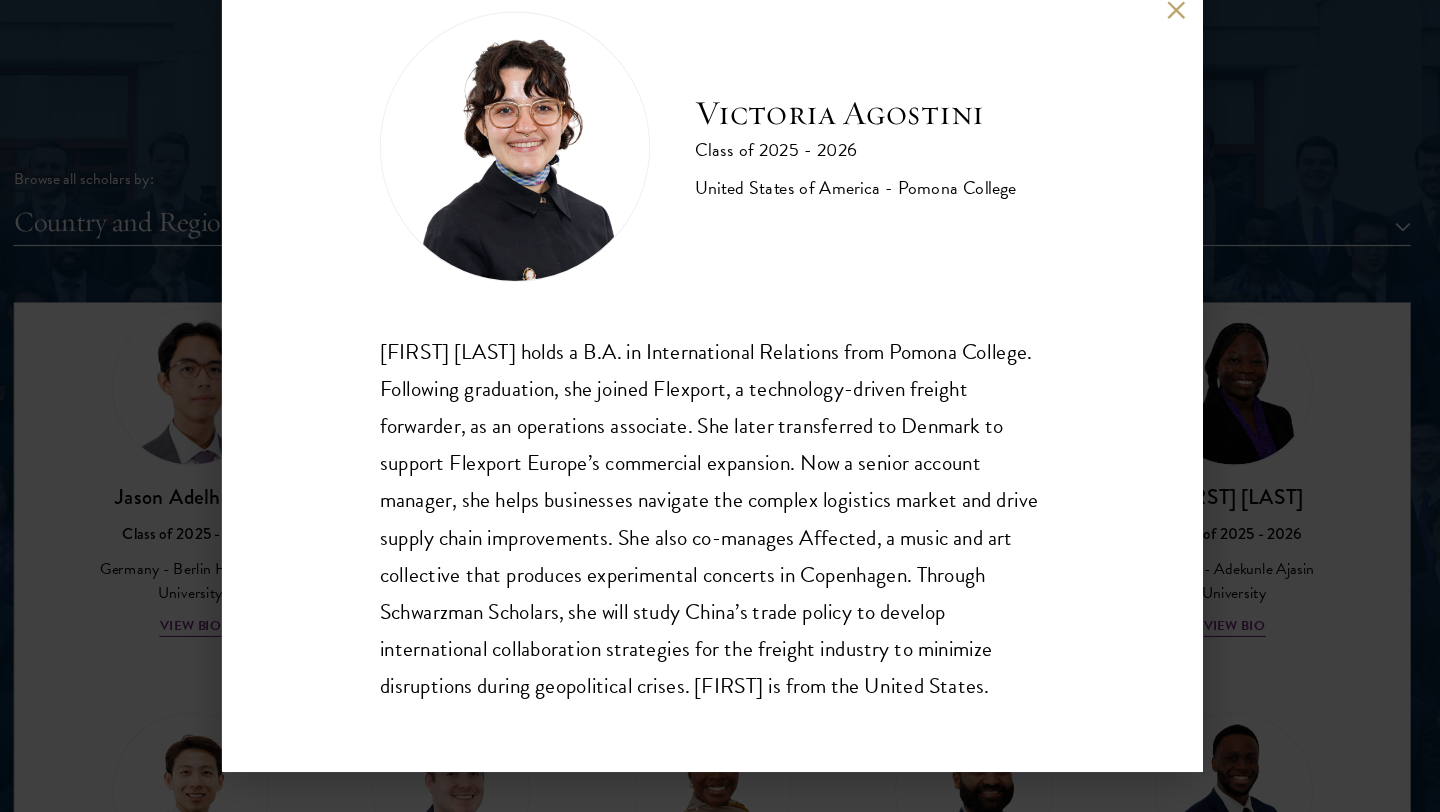 click on "[FIRST] [LAST]
Class of [YEAR] - [YEAR]
United States of America - Pomona College
[FIRST] [LAST] holds a B.A. in International Relations from Pomona College. Following graduation, she joined Flexport, a technology-driven freight forwarder, as an operations associate. She later transferred to Denmark to support Flexport Europe’s commercial expansion. Now a senior account manager, she helps businesses navigate the complex logistics market and drive supply chain improvements. She also co-manages Affected, a music and art collective that produces experimental concerts in Copenhagen. Through Schwarzman Scholars, she will study China’s trade policy to develop international collaboration strategies for the freight industry to minimize disruptions during geopolitical crises. [FIRST] is from the United States." at bounding box center [720, 406] 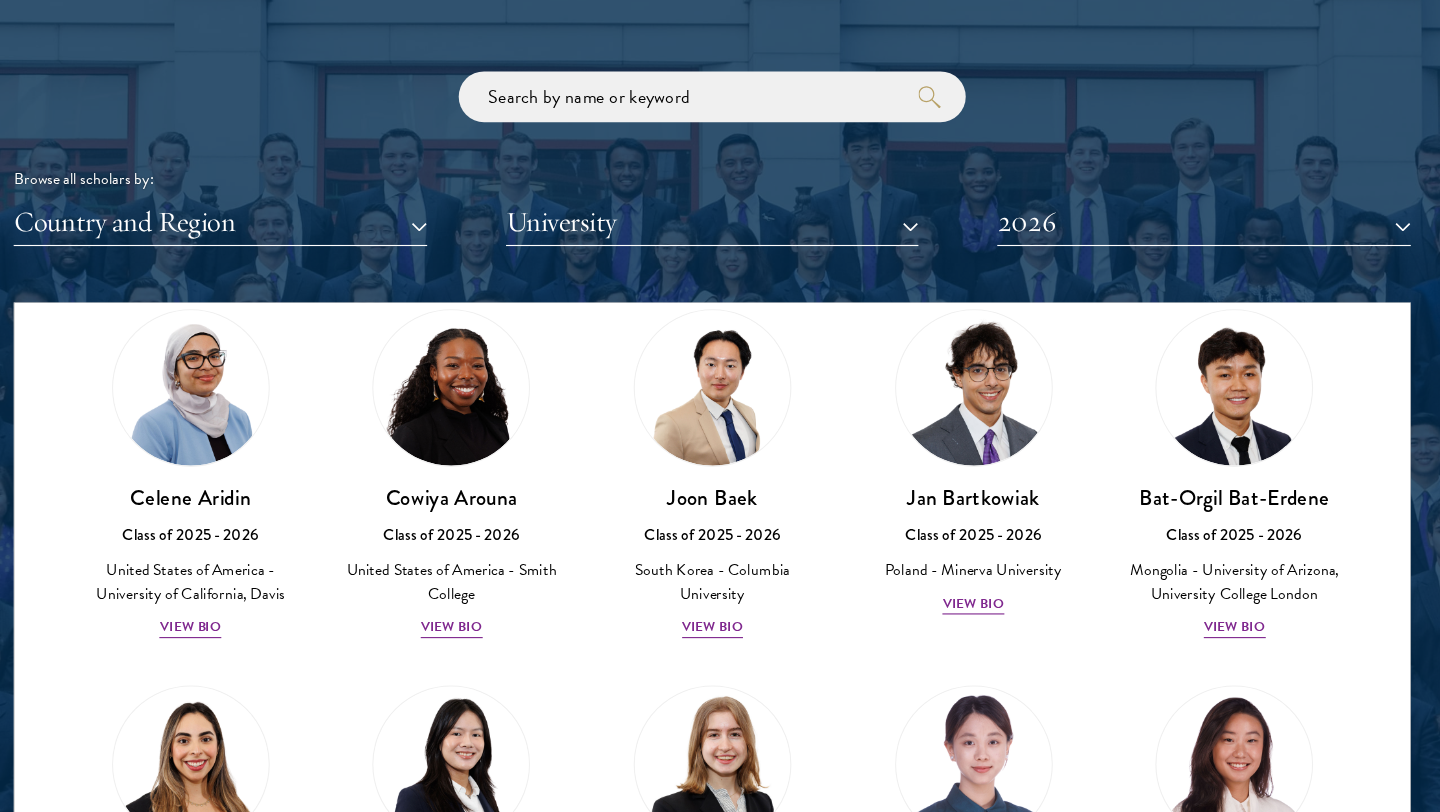 scroll, scrollTop: 1191, scrollLeft: 0, axis: vertical 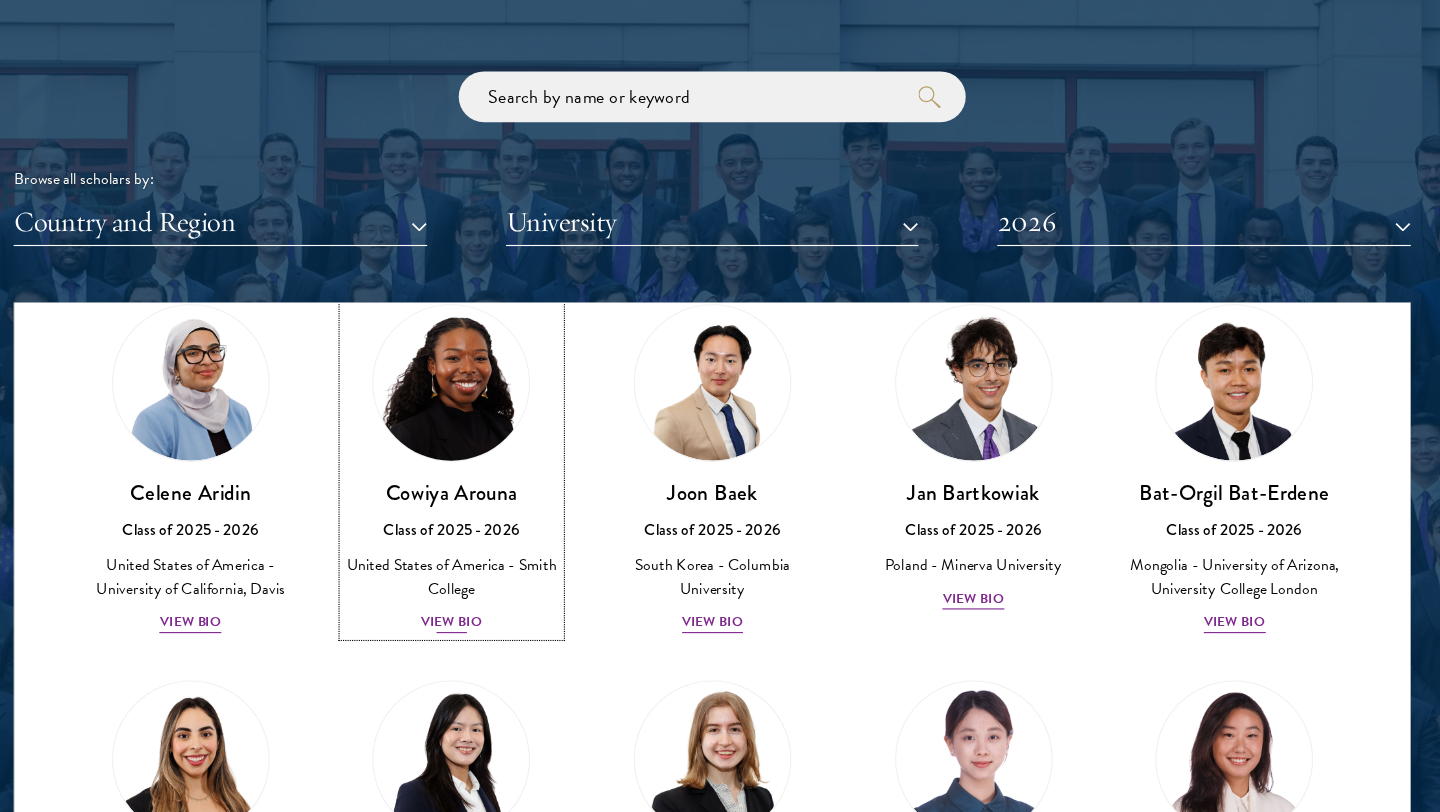 click on "View Bio" at bounding box center (488, 623) 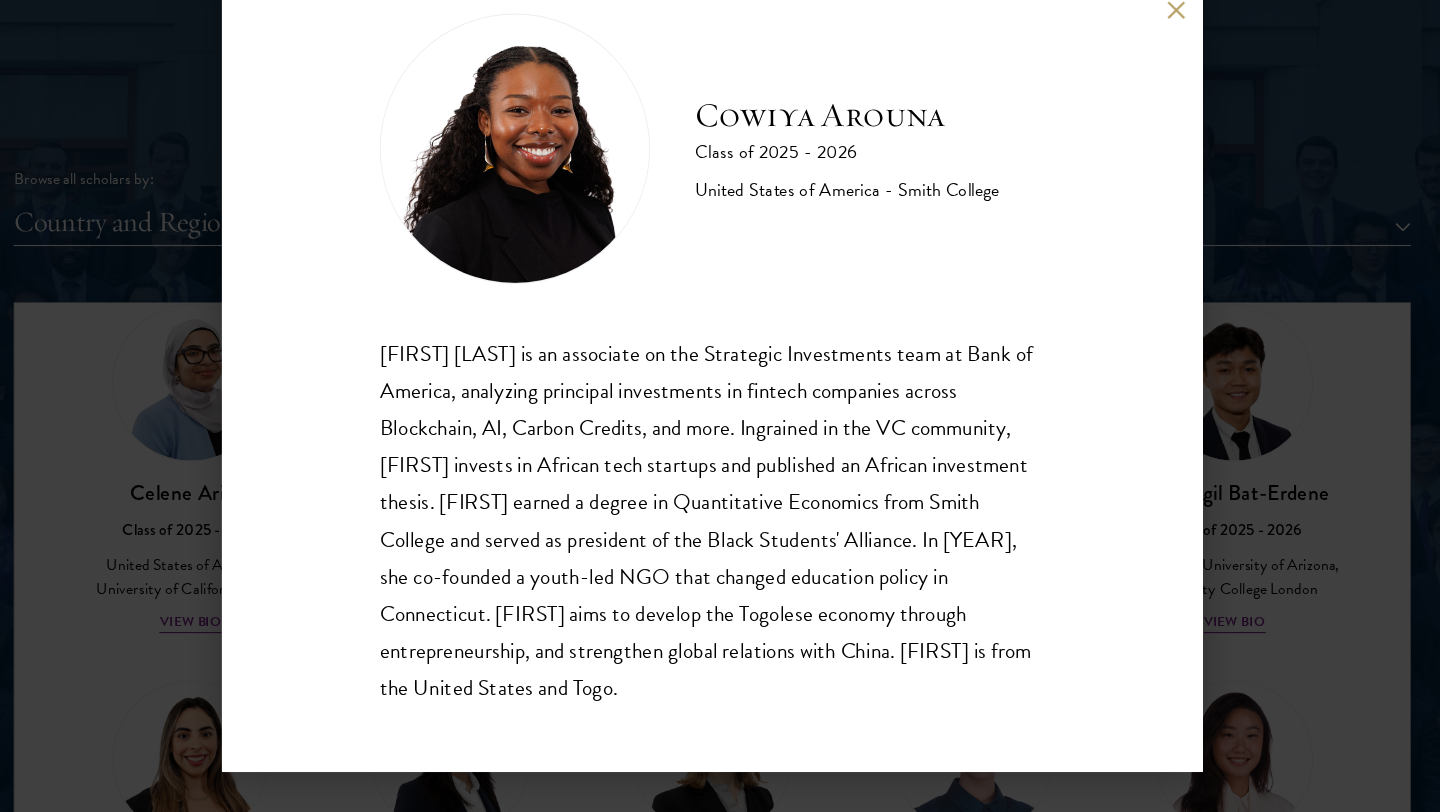 scroll, scrollTop: 35, scrollLeft: 0, axis: vertical 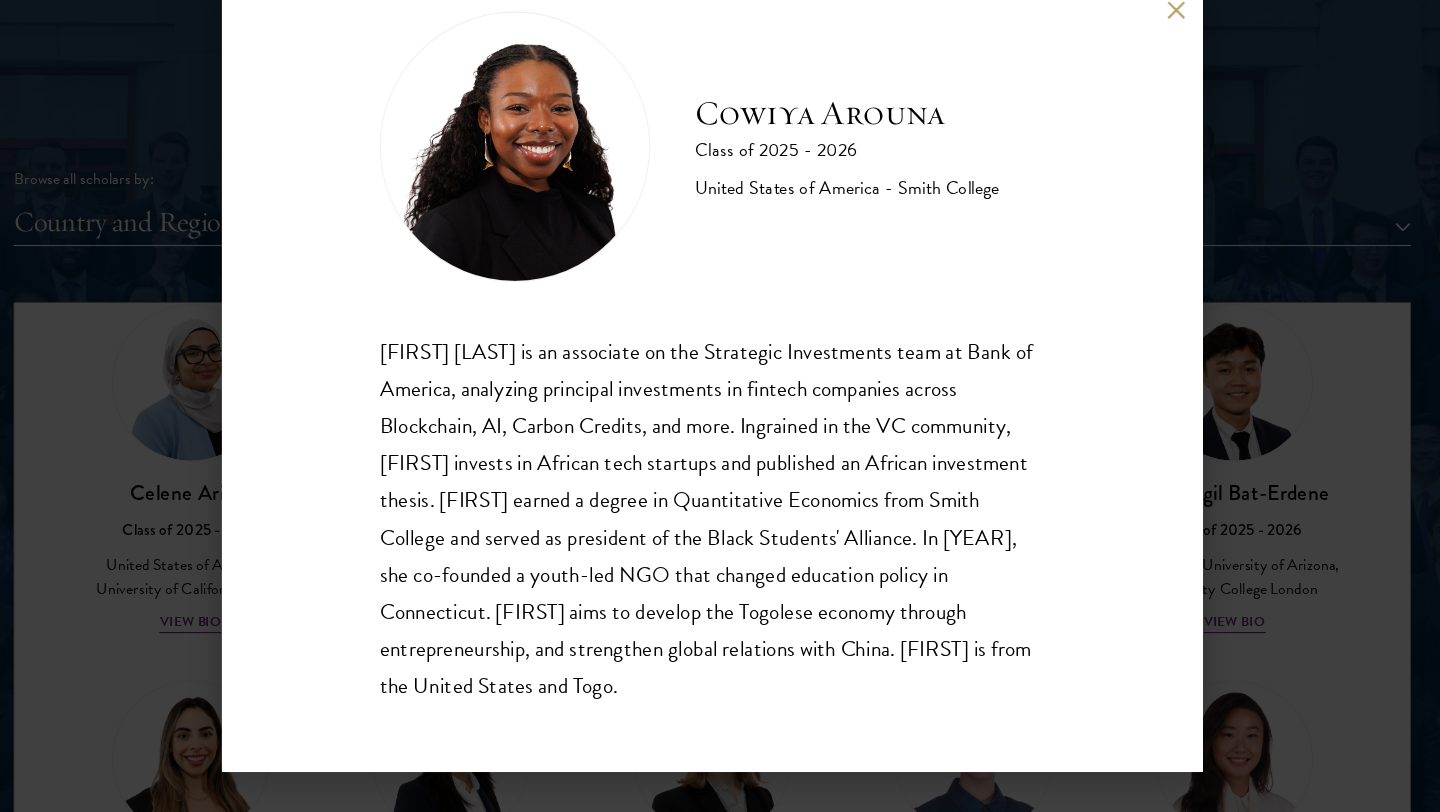 click on "[FIRST] [LAST] is an associate on the Strategic Investments team at Bank of America, analyzing principal investments in fintech companies across Blockchain, AI, Carbon Credits, and more. Ingrained in the VC community, [FIRST] invests in African tech startups and published an African investment thesis. [FIRST] earned a degree in Quantitative Economics from Smith College and served as president of the Black Students' Alliance. In [YEAR], she co-founded a youth-led NGO that changed education policy in Connecticut. [FIRST] aims to develop the Togolese economy through entrepreneurship, and strengthen global relations with China. [FIRST] is from the United States and Togo." at bounding box center [720, 406] 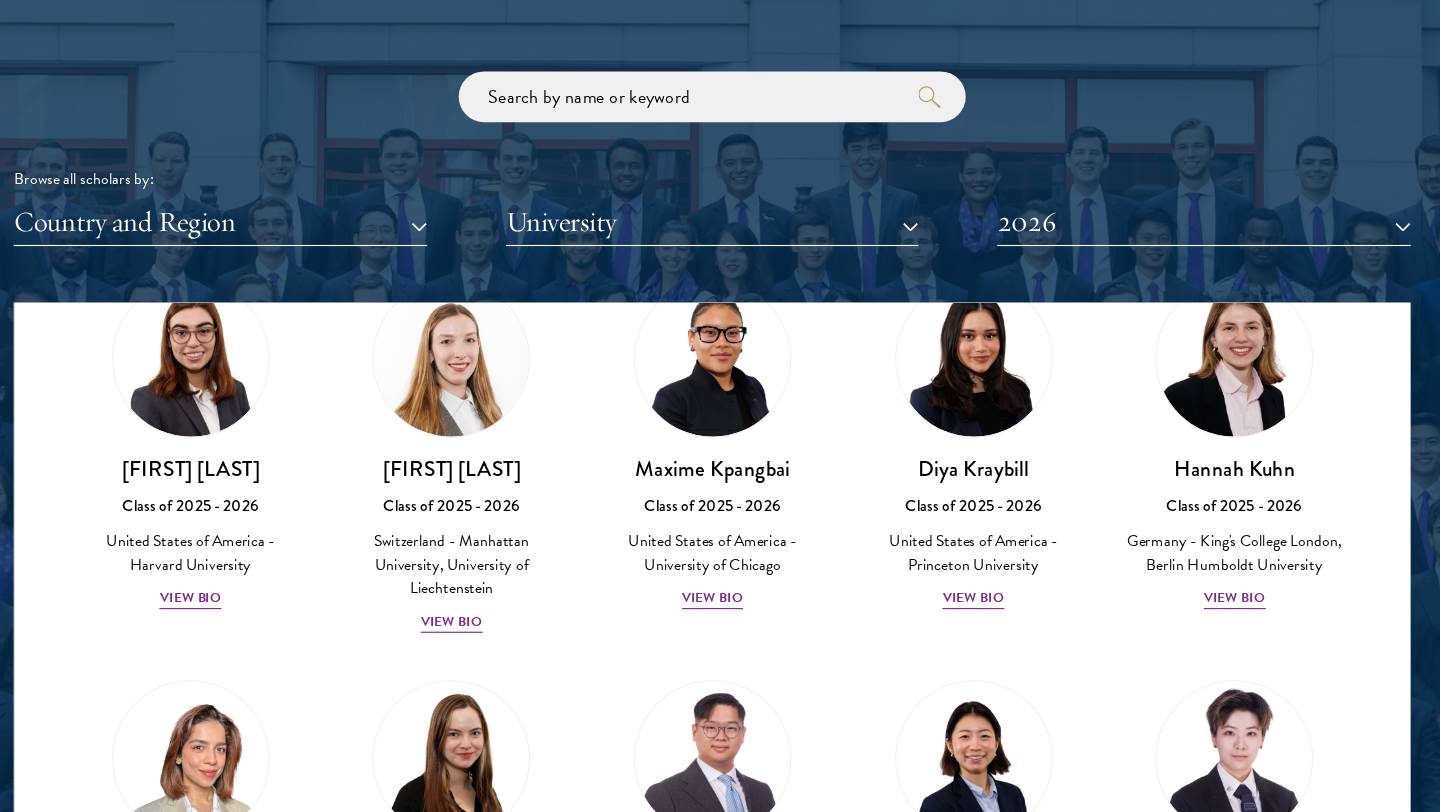 scroll, scrollTop: 4377, scrollLeft: 0, axis: vertical 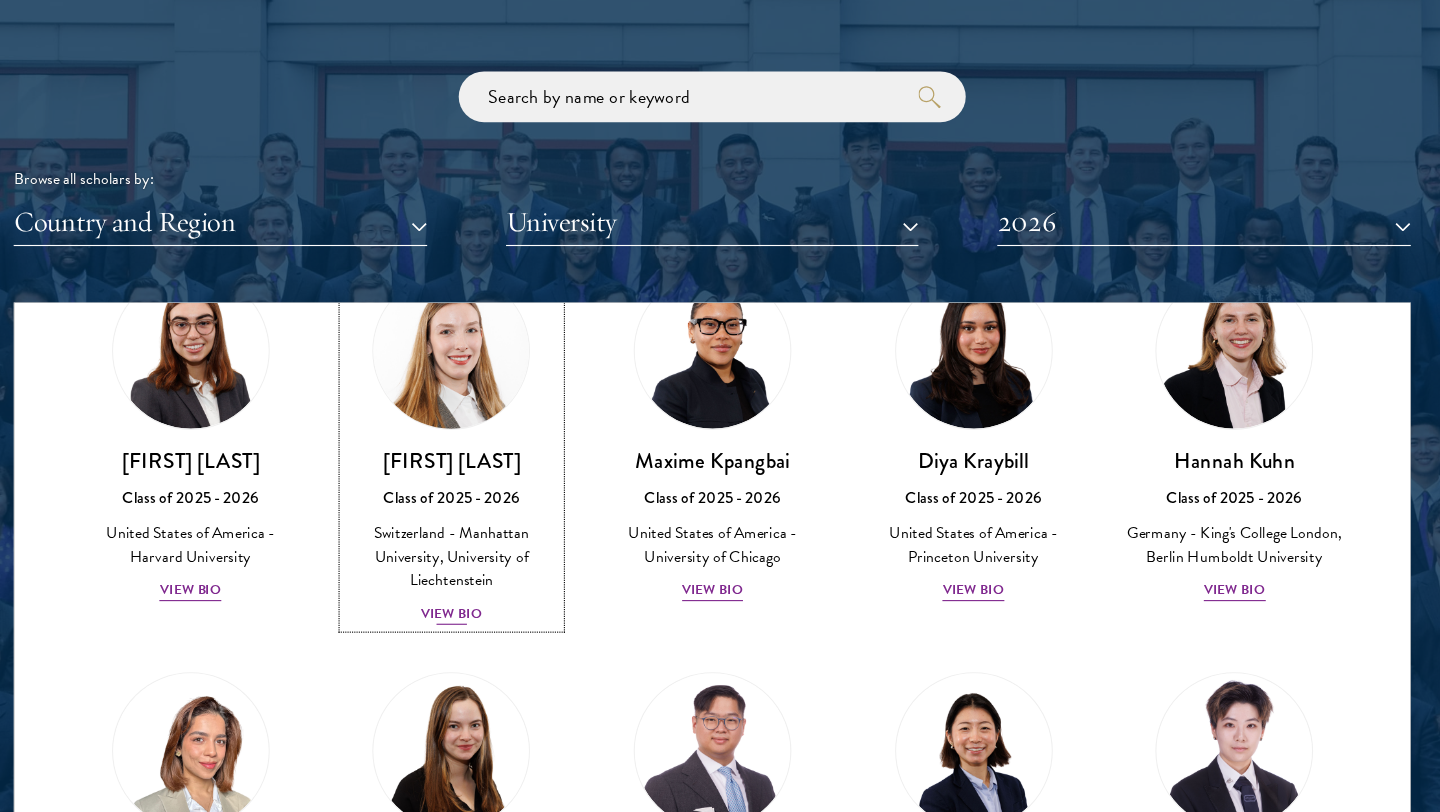 click on "View Bio" at bounding box center (488, 615) 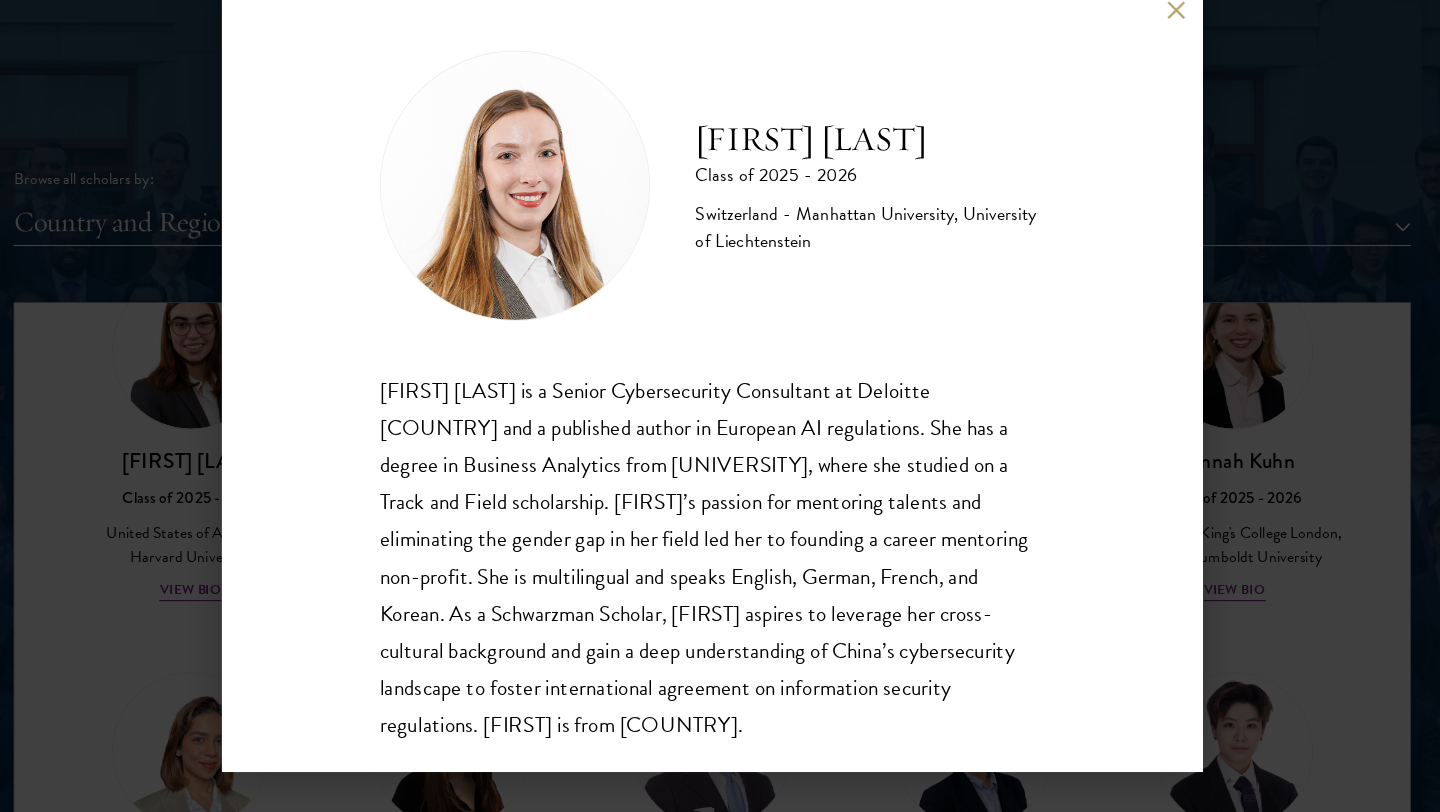 click on "[FIRST] [LAST]
Class of 2025 - 2026
[COUNTRY] - [UNIVERSITY], [UNIVERSITY_2]
[FIRST] [LAST] is a Senior Cybersecurity Consultant at Deloitte [COUNTRY] and a published author in European AI regulations. She has a degree in Business Analytics from [UNIVERSITY], where she studied on a Track and Field scholarship. [FIRST]’s passion for mentoring talents and eliminating the gender gap in her field led her to founding a career mentoring non-profit. She is multilingual and speaks English, German, French, and Korean. As a Schwarzman Scholar, [FIRST] aspires to leverage her cross-cultural background and gain a deep understanding of China’s cybersecurity landscape to foster international agreement on information security regulations. [FIRST] is from [COUNTRY]." at bounding box center (720, 406) 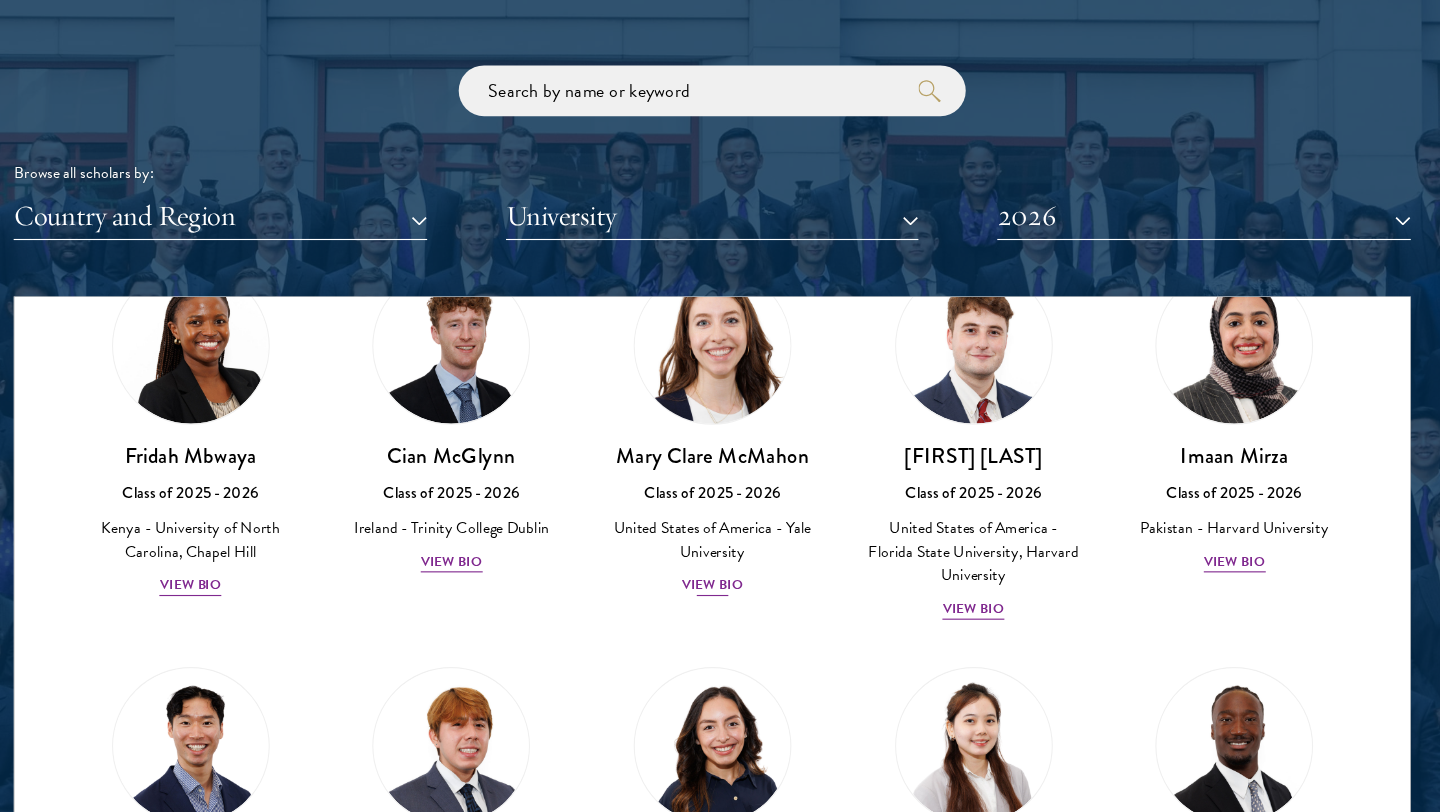 scroll, scrollTop: 6097, scrollLeft: 0, axis: vertical 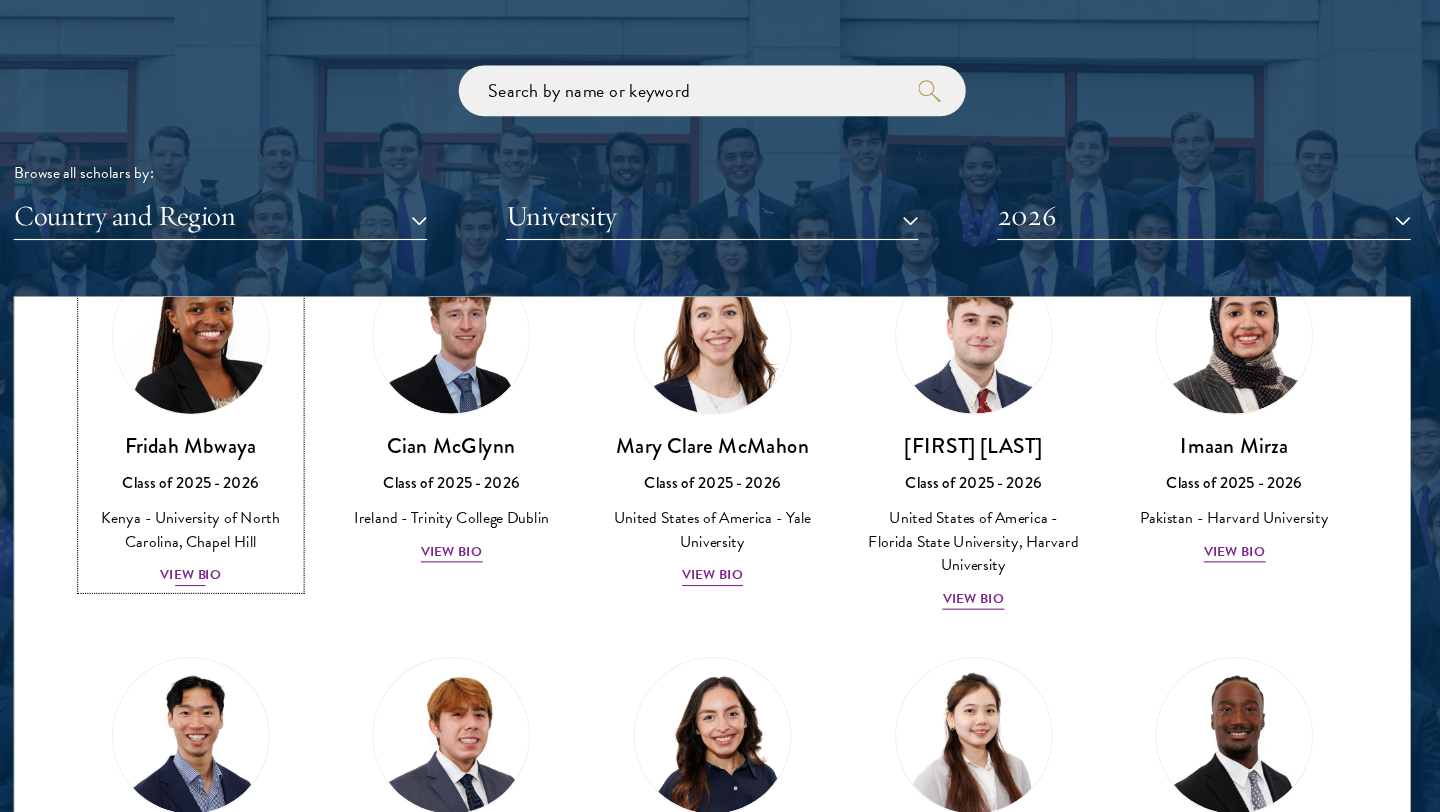 click on "[FIRST] [LAST]
Class of 2025 - 2026
[COUNTRY] - [UNIVERSITY]
View Bio" at bounding box center [257, 528] 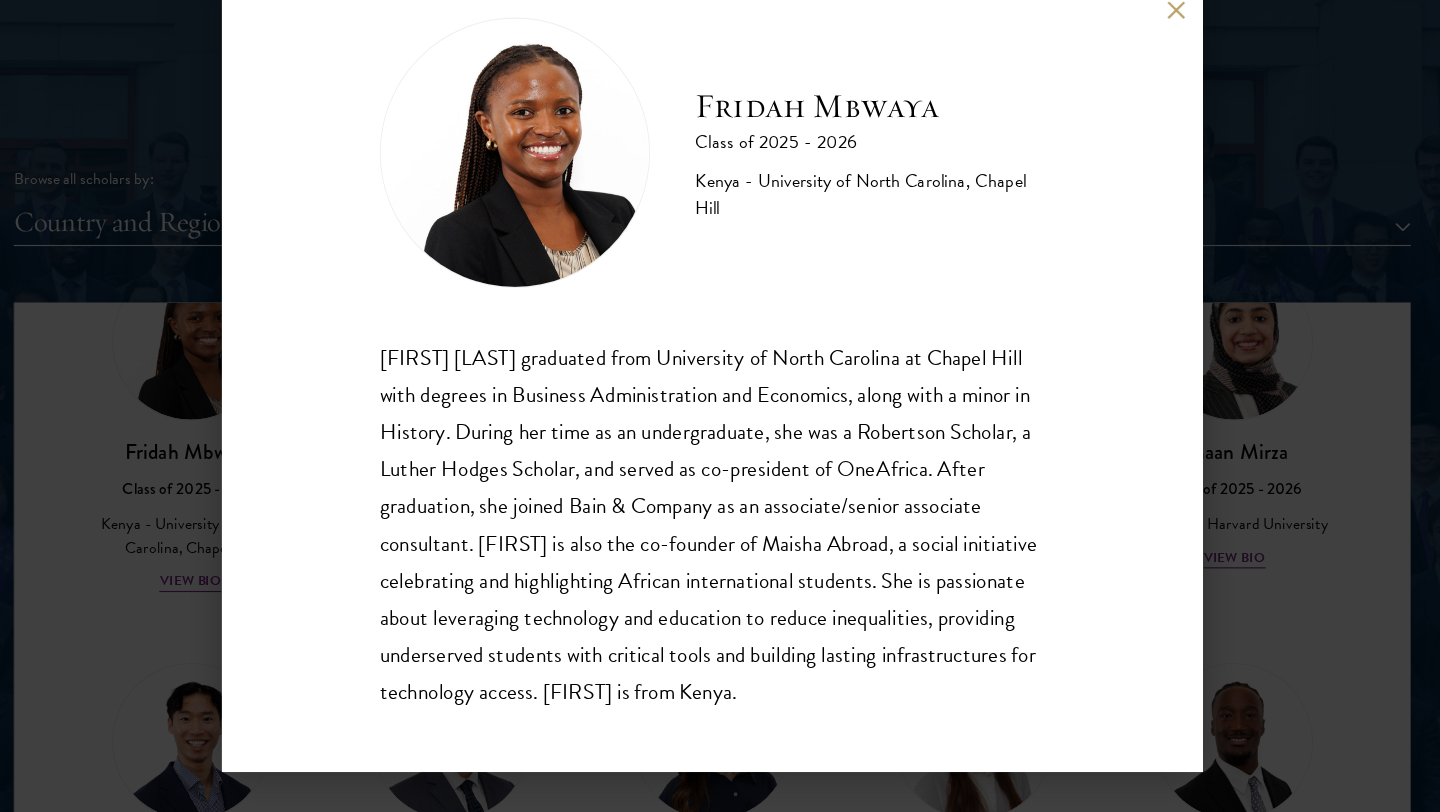 scroll, scrollTop: 35, scrollLeft: 0, axis: vertical 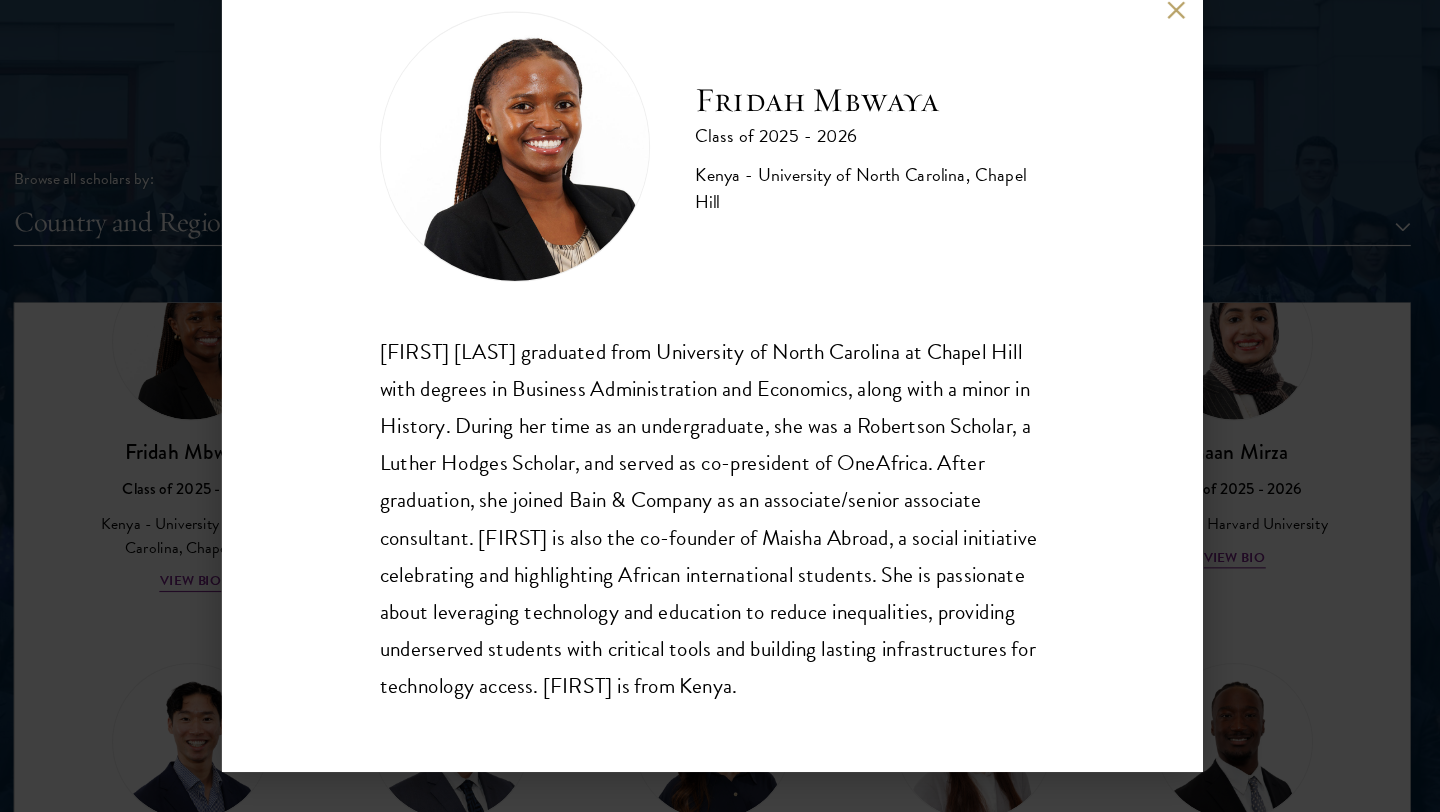 click on "[FIRST] [LAST] graduated from [UNIVERSITY] with degrees in Business Administration and Economics, along with a minor in History. During her time as an undergraduate, she was a Robertson Scholar, a Luther Hodges Scholar, and served as co-president of OneAfrica. After graduation, she joined Bain & Company as an associate/senior associate consultant. [FIRST] is also the co-founder of Maisha Abroad, a social initiative celebrating and highlighting African international students. She is passionate about leveraging technology and education to reduce inequalities, providing underserved students with critical tools and building lasting infrastructures for technology access. [FIRST] is from [COUNTRY]." at bounding box center (720, 406) 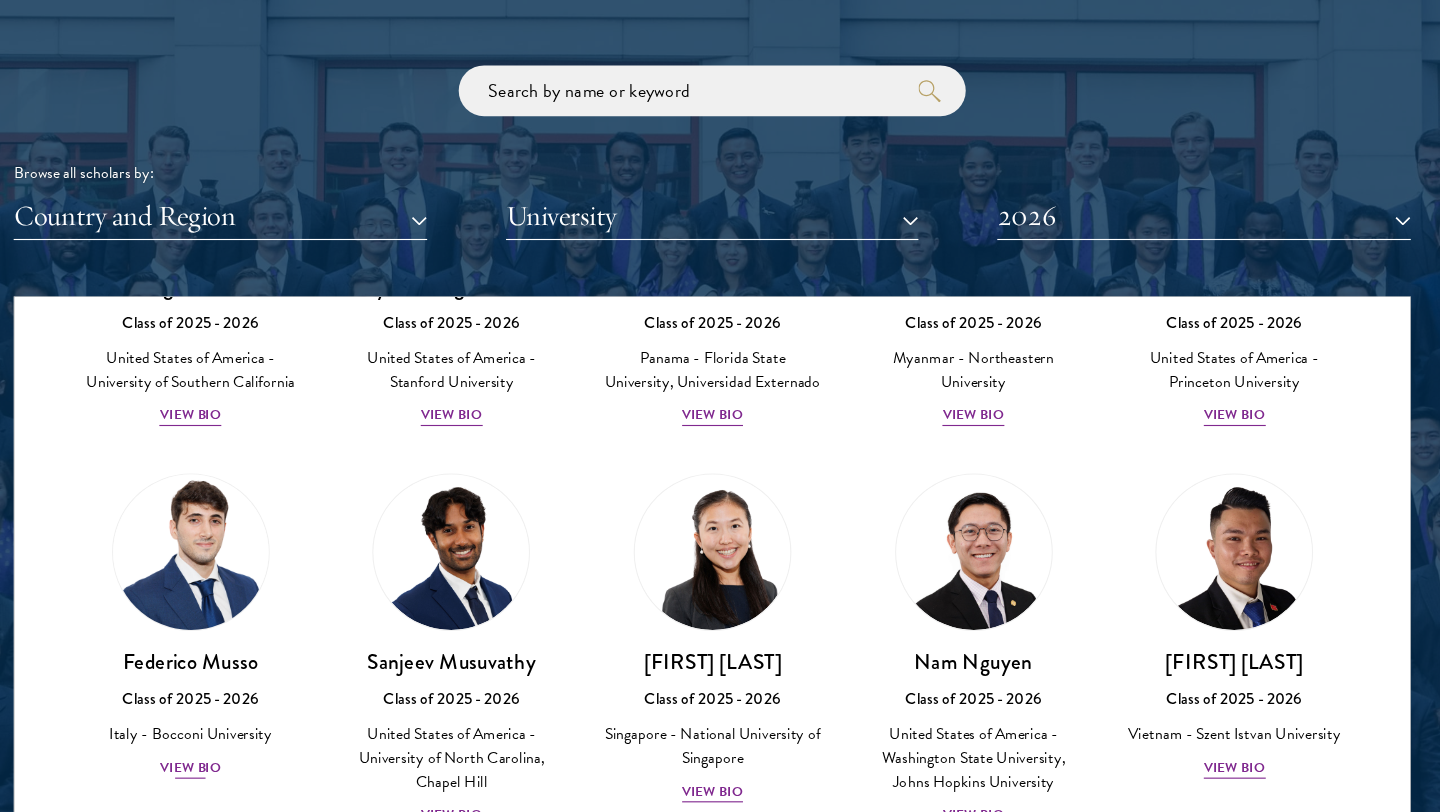 scroll, scrollTop: 6460, scrollLeft: 0, axis: vertical 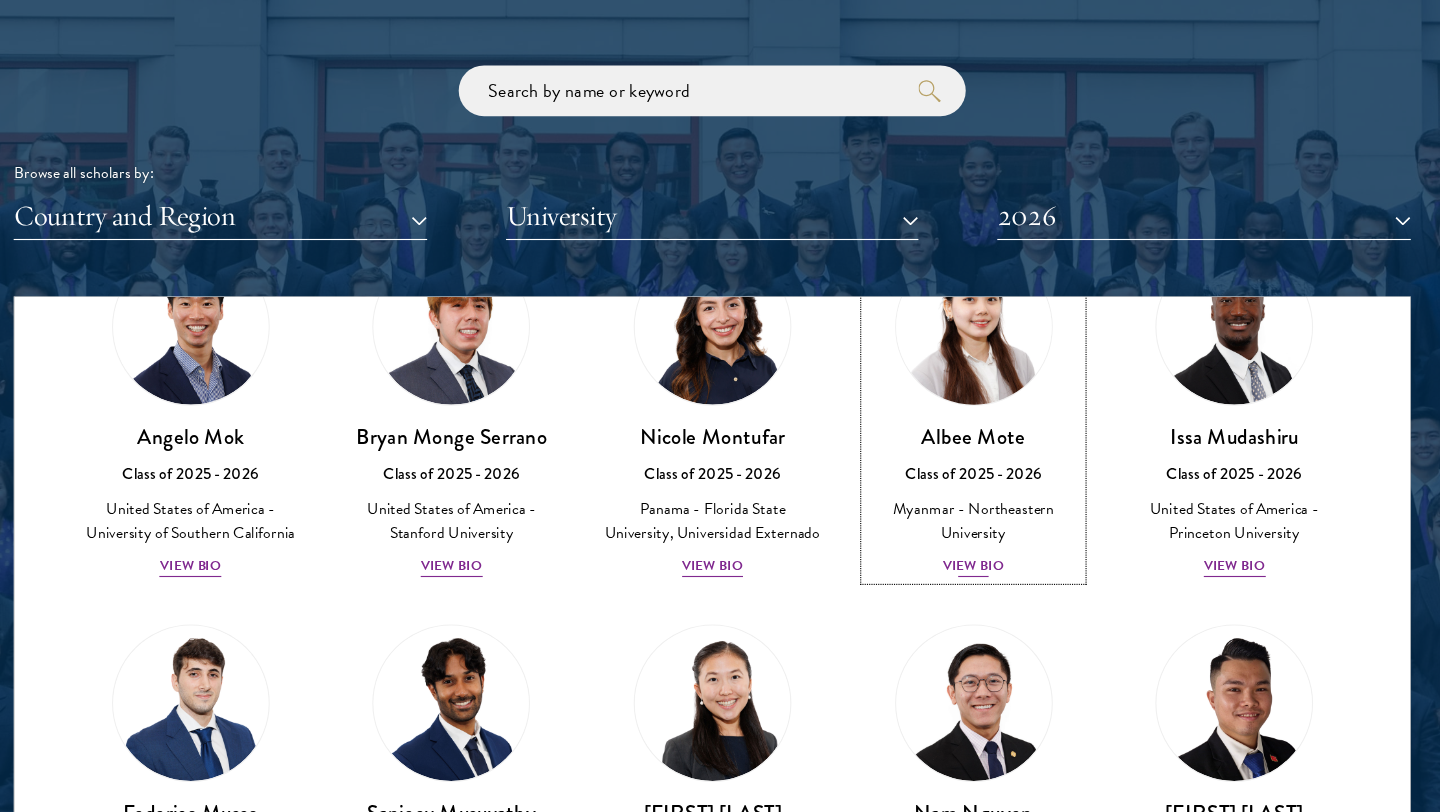 click on "View Bio" at bounding box center (951, 578) 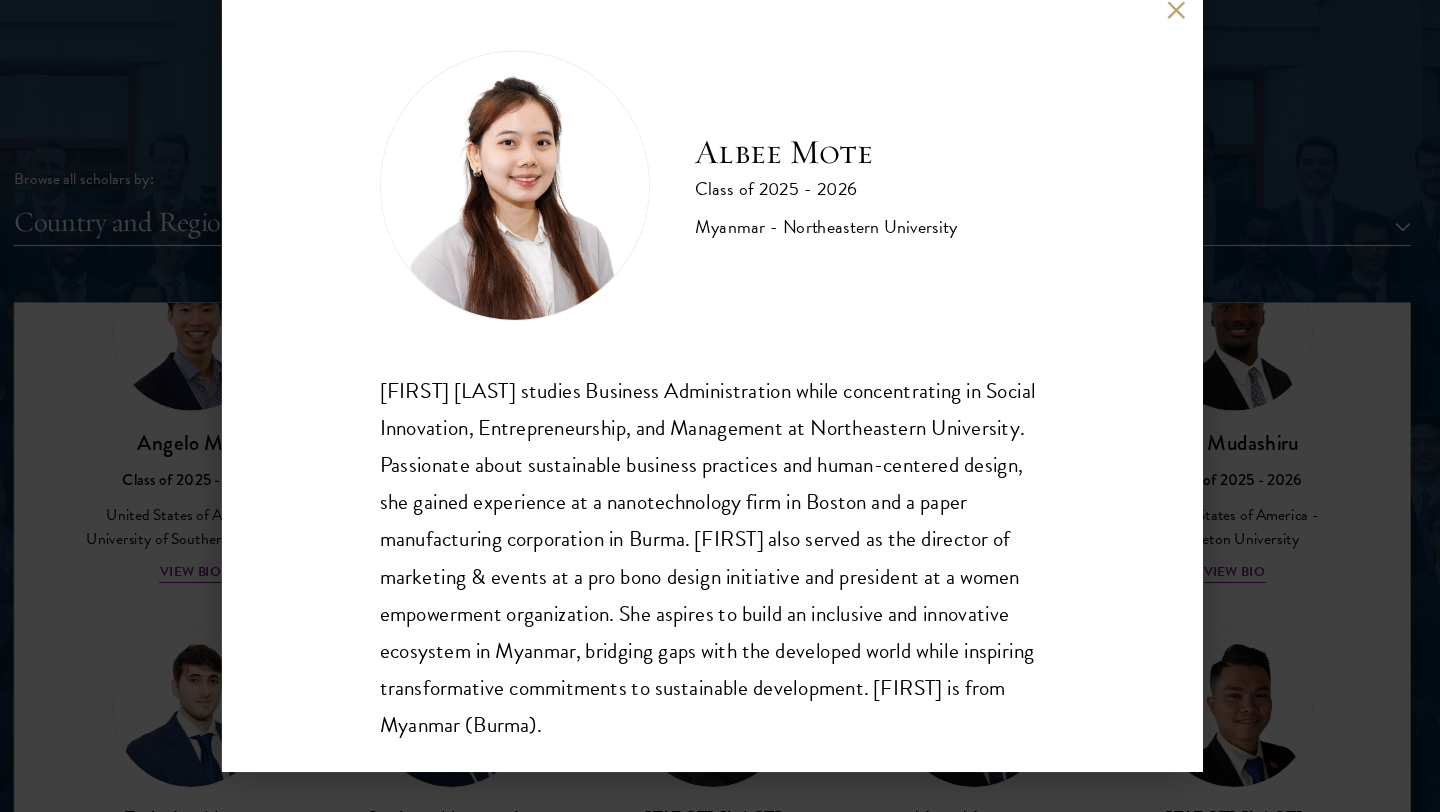 scroll, scrollTop: 1, scrollLeft: 0, axis: vertical 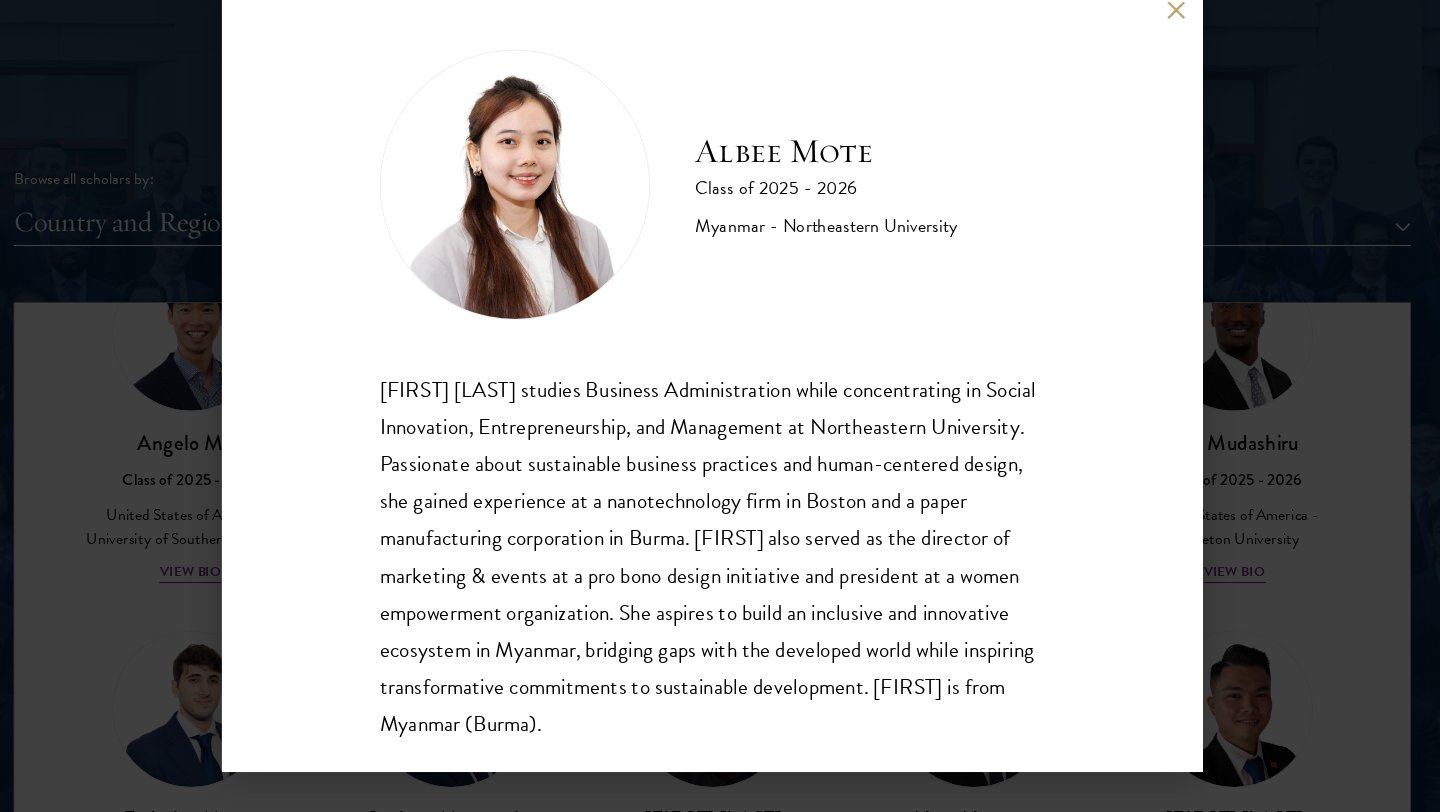 click on "[FIRST] [LAST]
Class of 2025 - 2026
[COUNTRY] - [UNIVERSITY]
Nan Aye [LAST] "[FIRST]" [LAST] studies Business Administration while concentrating in Social Innovation, Entrepreneurship, and Management at [UNIVERSITY]. Passionate about sustainable business practices and human-centered design, she gained experience at a nanotechnology firm in [CITY] and a paper manufacturing corporation in [COUNTRY]. [FIRST] also served as the director of marketing & events at a pro bono design initiative and president at a women empowerment organization. She aspires to build an inclusive and innovative ecosystem in [COUNTRY], bridging gaps with the developed world while inspiring transformative commitments to sustainable development. [FIRST] is from [COUNTRY] ([COUNTRY_SHORT])." at bounding box center (720, 406) 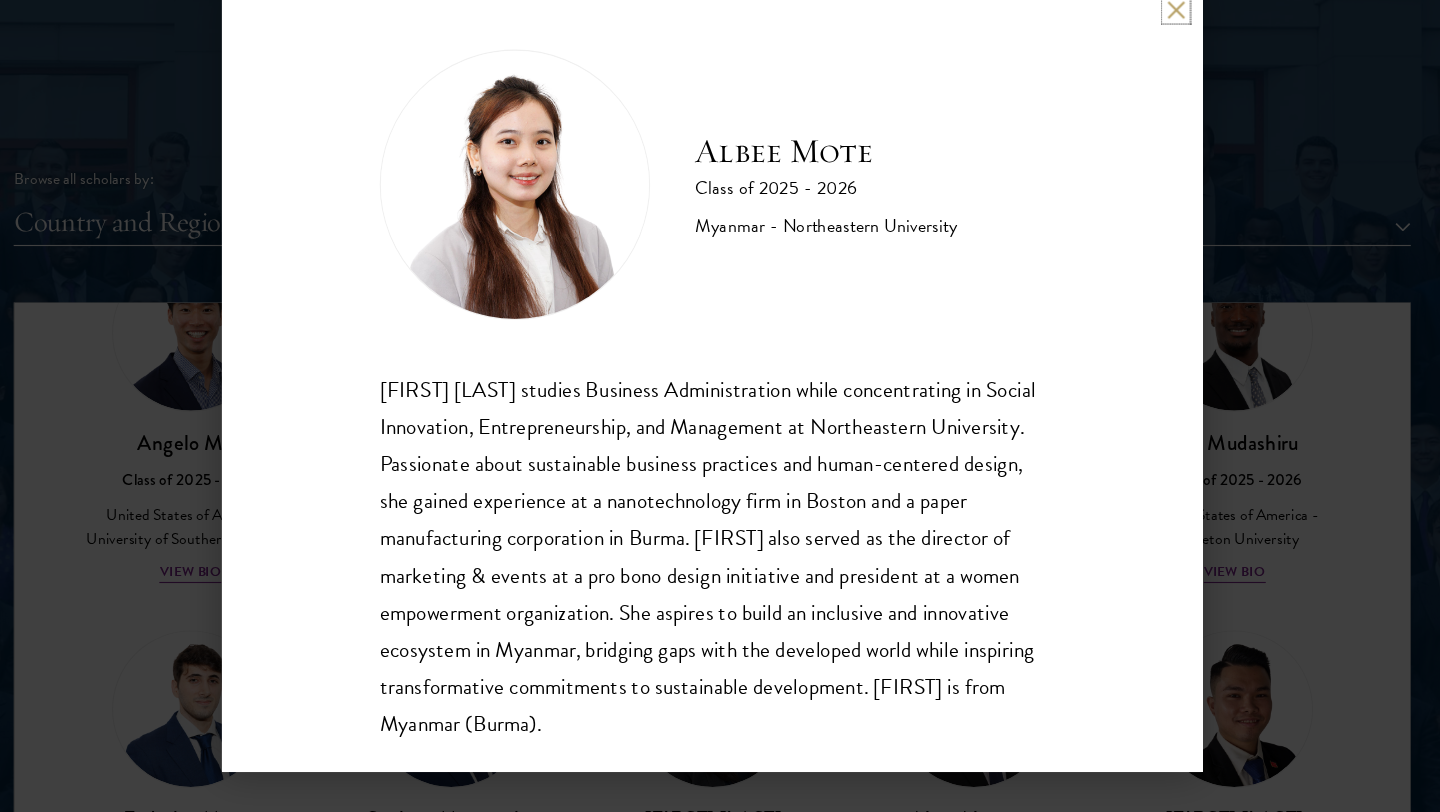 click at bounding box center (1131, 79) 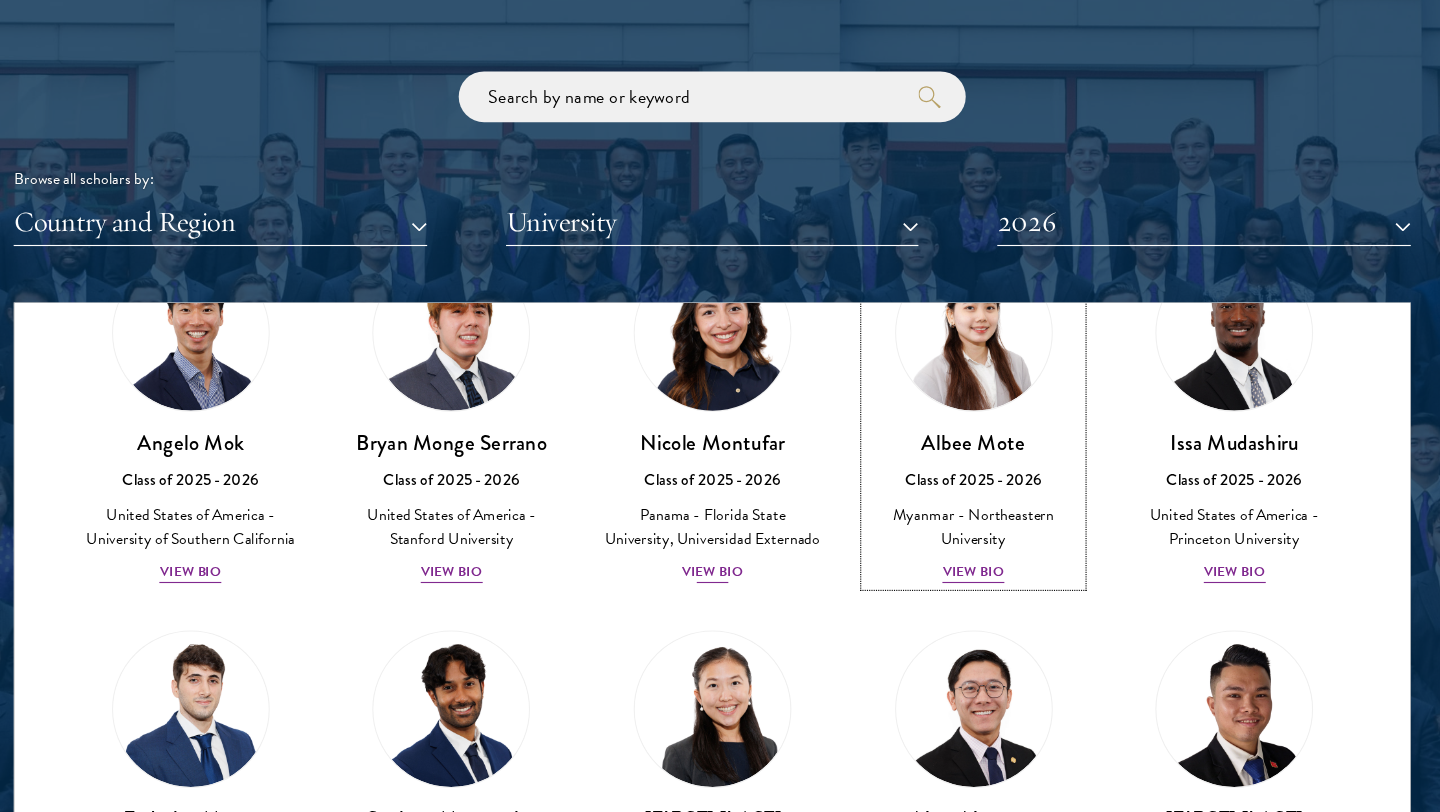 scroll, scrollTop: 6416, scrollLeft: 0, axis: vertical 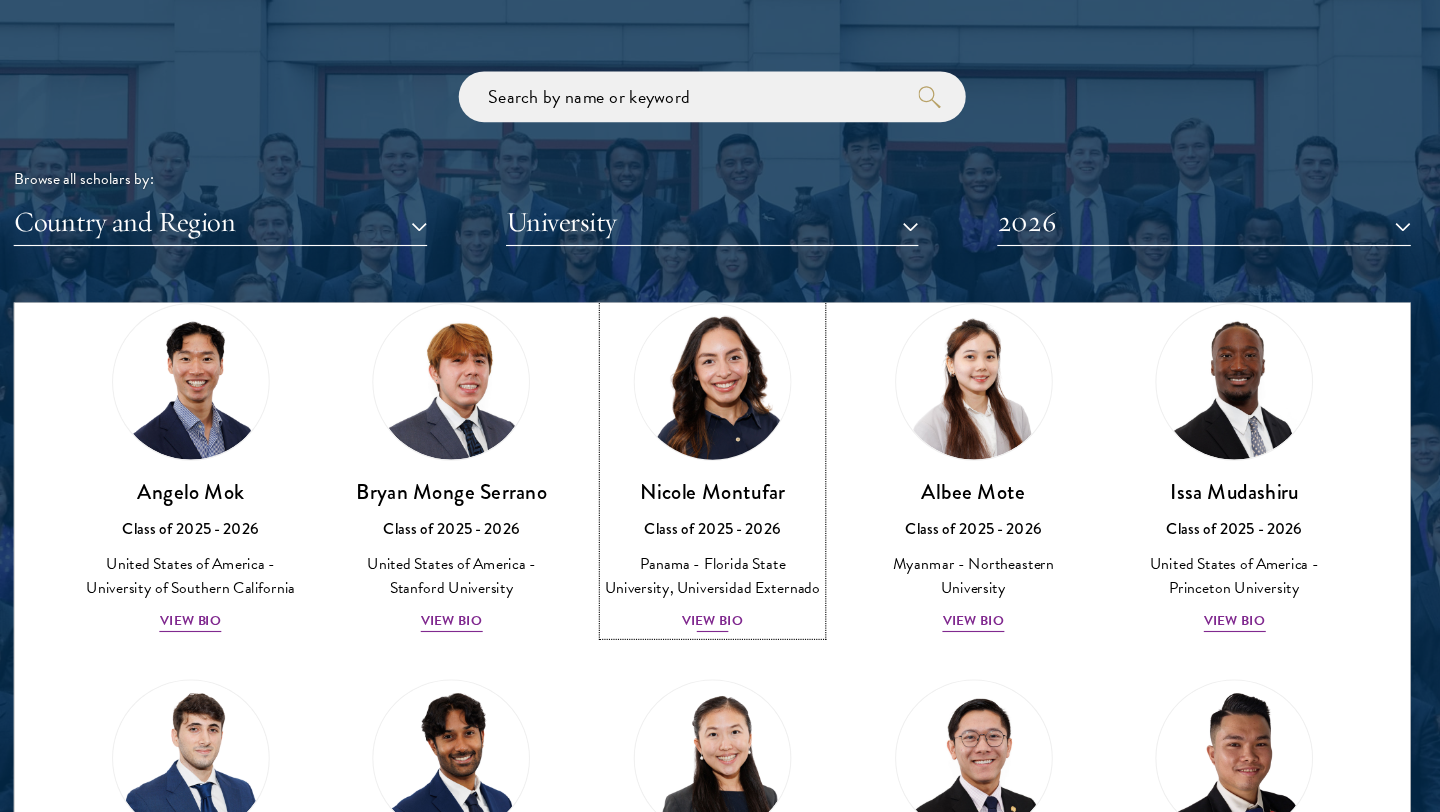 click on "View Bio" at bounding box center [720, 622] 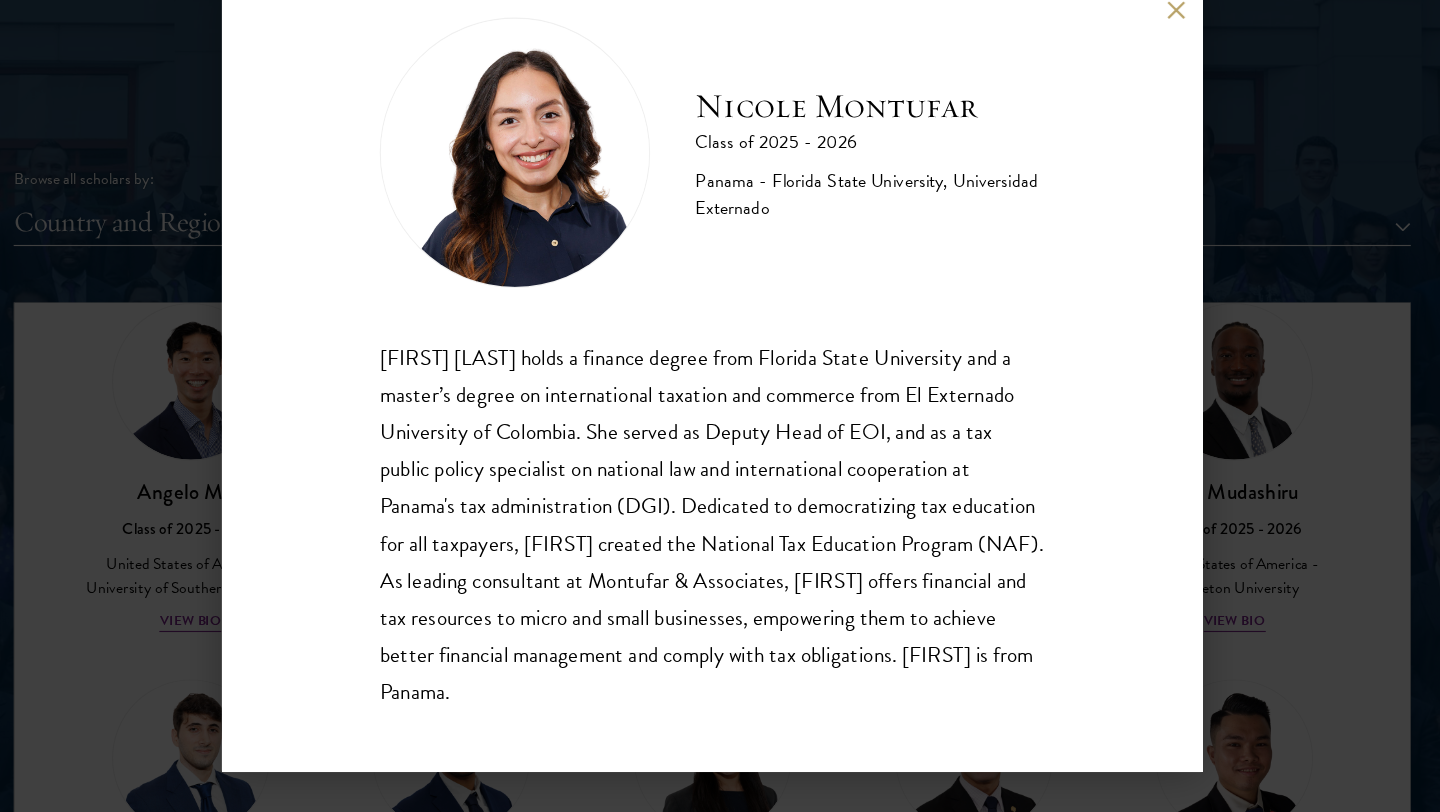 scroll, scrollTop: 35, scrollLeft: 0, axis: vertical 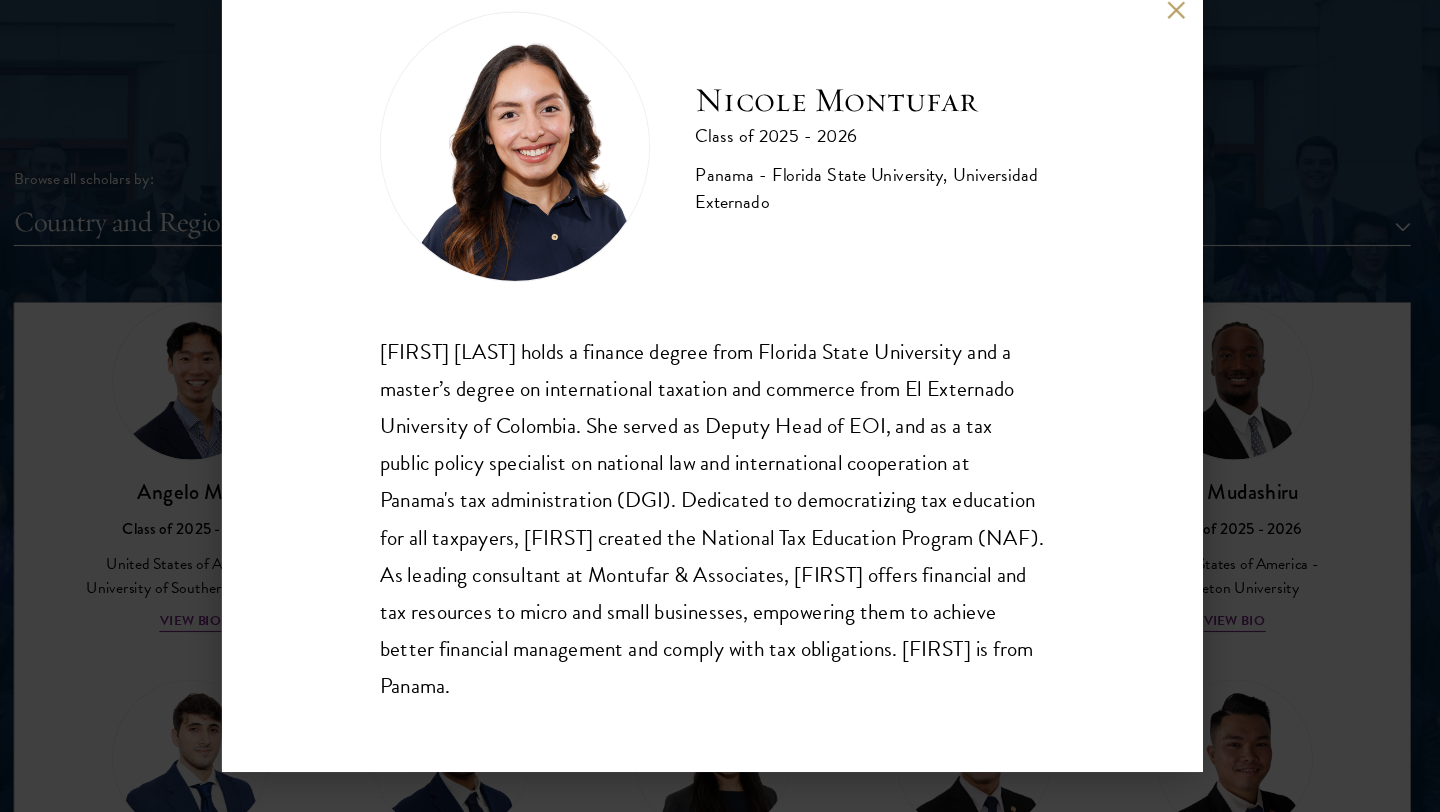 click on "[FIRST] [LAST]
Class of [YEAR] - [YEAR]
Panama - Florida State University, Universidad Externado
[FIRST] [LAST] holds a finance degree from Florida State University and a master’s degree on international taxation and commerce from El Externado University of Colombia. She served as Deputy Head of EOI, and as a tax public policy specialist on national law and international cooperation at Panama's tax administration (DGI). Dedicated to democratizing tax education for all taxpayers, [FIRST] created the National Tax Education Program (NAF). As leading consultant at Montufar & Associates, [FIRST] offers financial and tax resources to micro and small businesses, empowering them to achieve better financial management and comply with tax obligations. [FIRST] is from Panama." at bounding box center [720, 406] 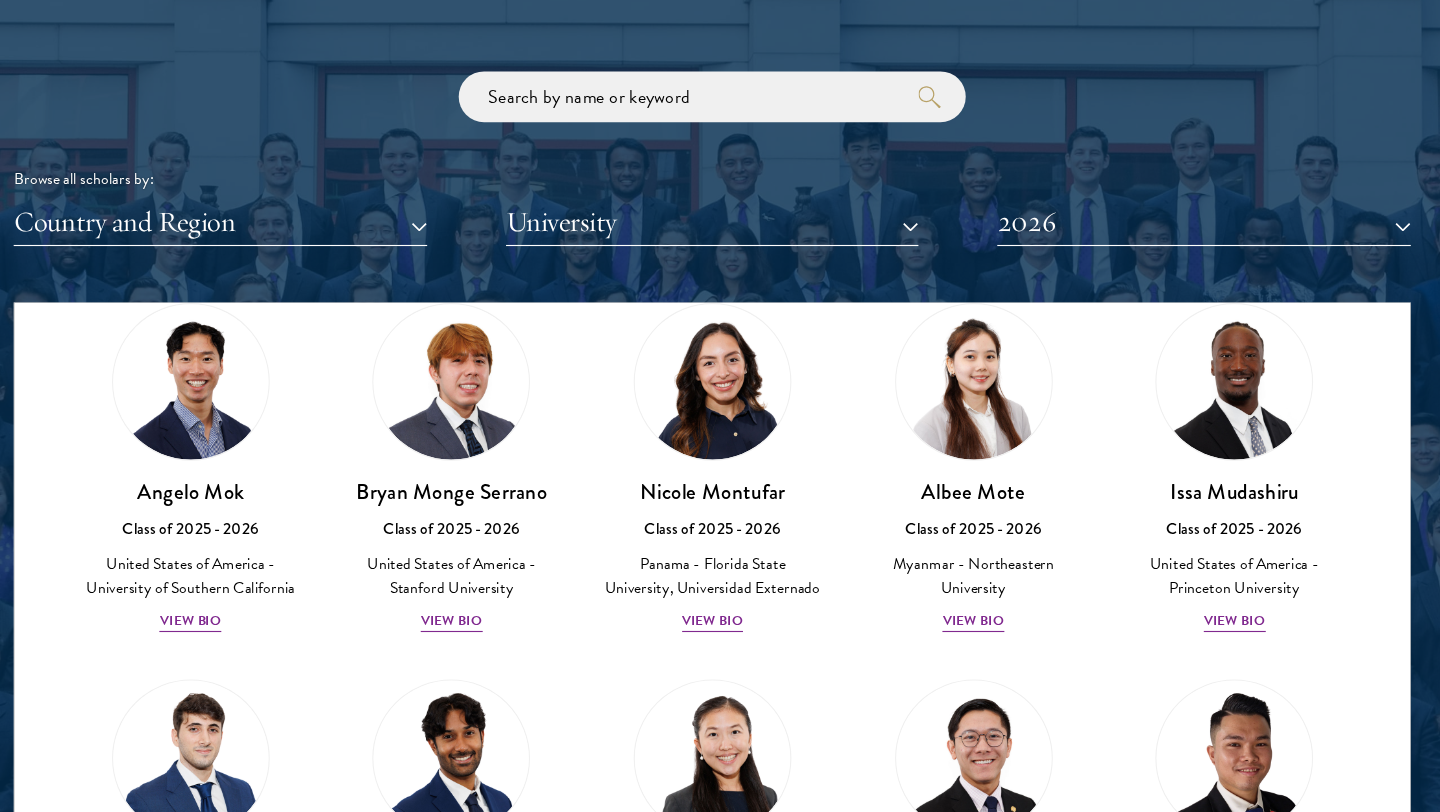 scroll, scrollTop: 4207, scrollLeft: 0, axis: vertical 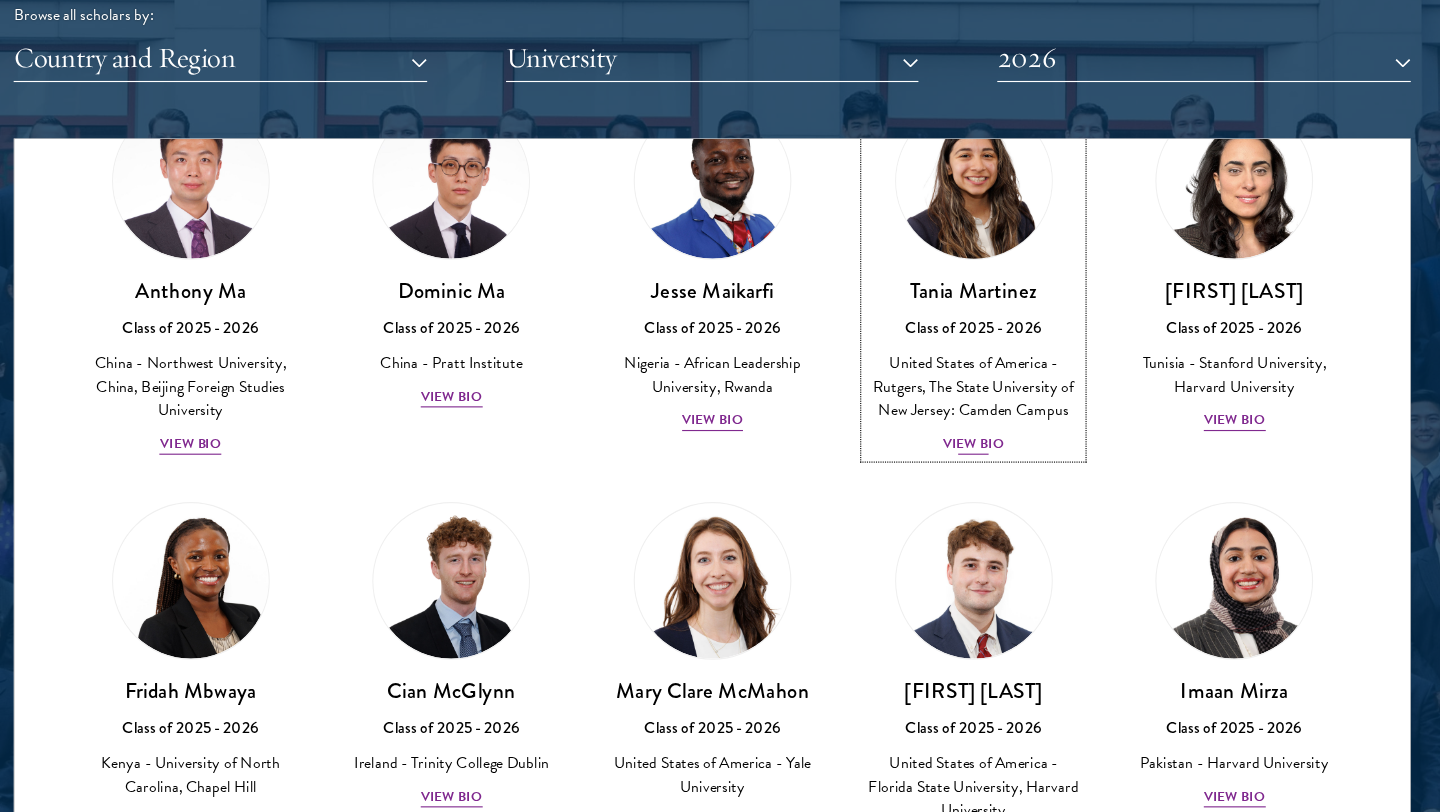 click on "View Bio" at bounding box center (951, 485) 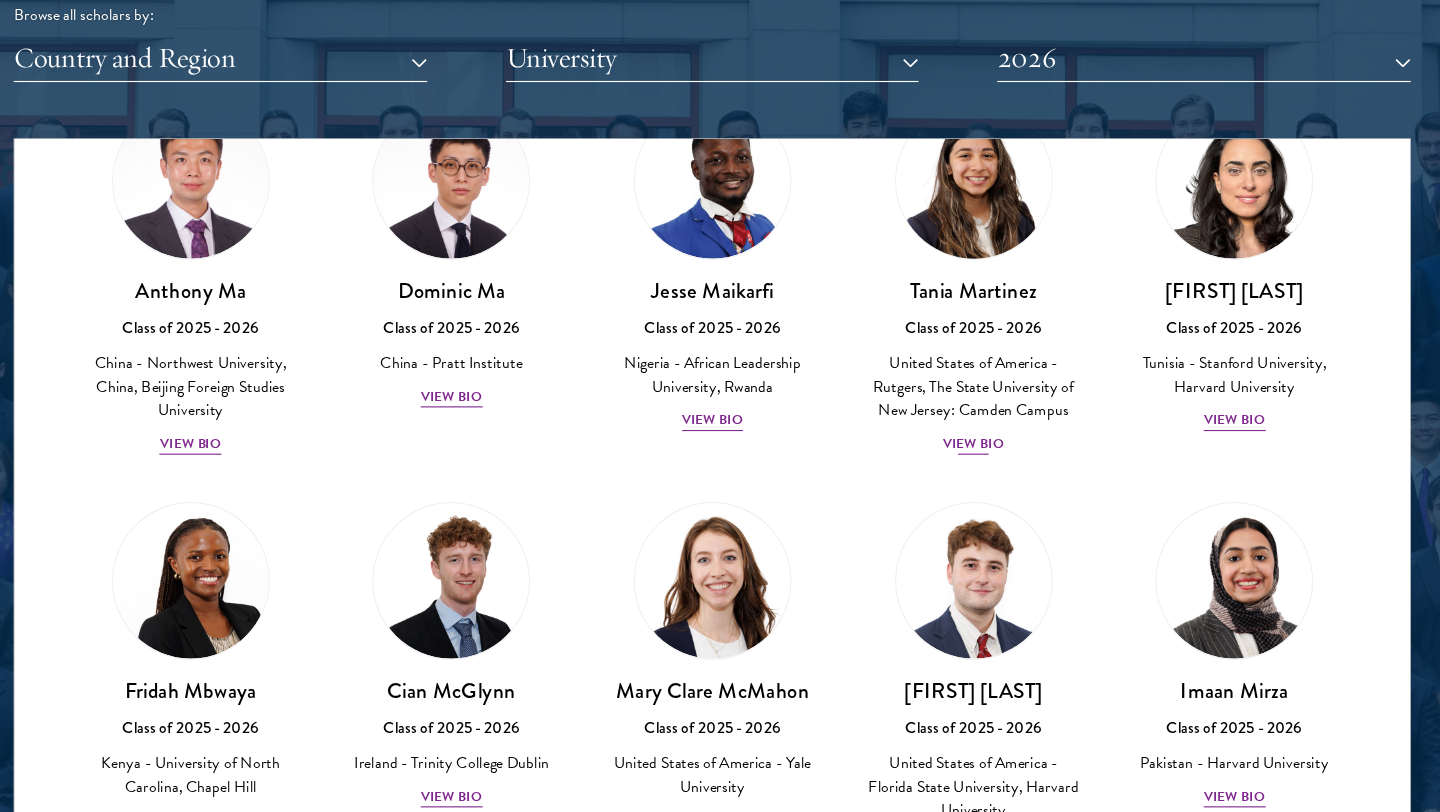 scroll, scrollTop: 2441, scrollLeft: 0, axis: vertical 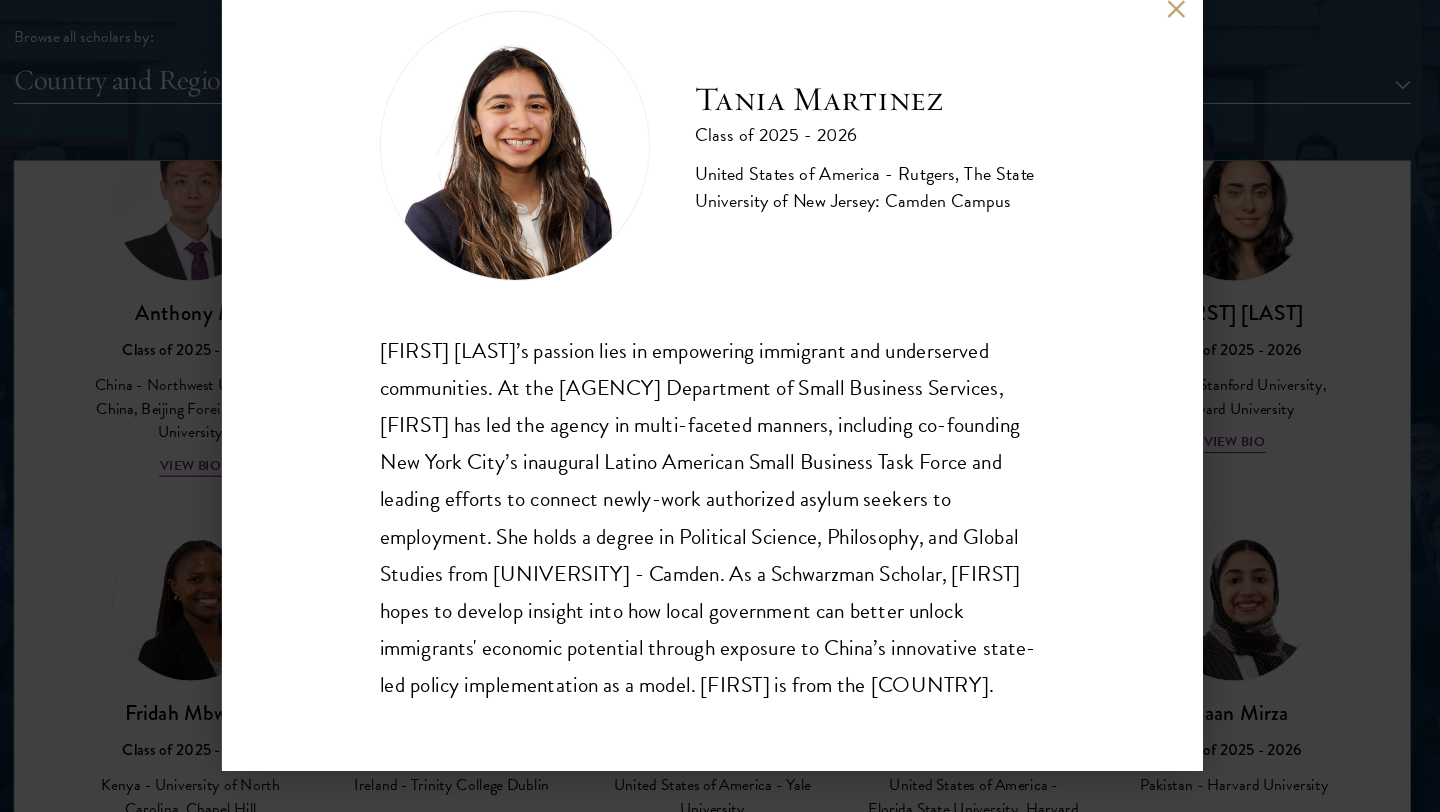 click on "[FIRST] [LAST]’s passion lies in empowering immigrant and underserved communities. At the [AGENCY] Department of Small Business Services, [FIRST] has led the agency in multi-faceted manners, including co-founding New York City’s inaugural Latino American Small Business Task Force and leading efforts to connect newly-work authorized asylum seekers to employment. She holds a degree in Political Science, Philosophy, and Global Studies from [UNIVERSITY] - Camden. As a Schwarzman Scholar, [FIRST] hopes to develop insight into how local government can better unlock immigrants' economic potential through exposure to China’s innovative state-led policy implementation as a model. [FIRST] is from the [COUNTRY]." at bounding box center [720, 406] 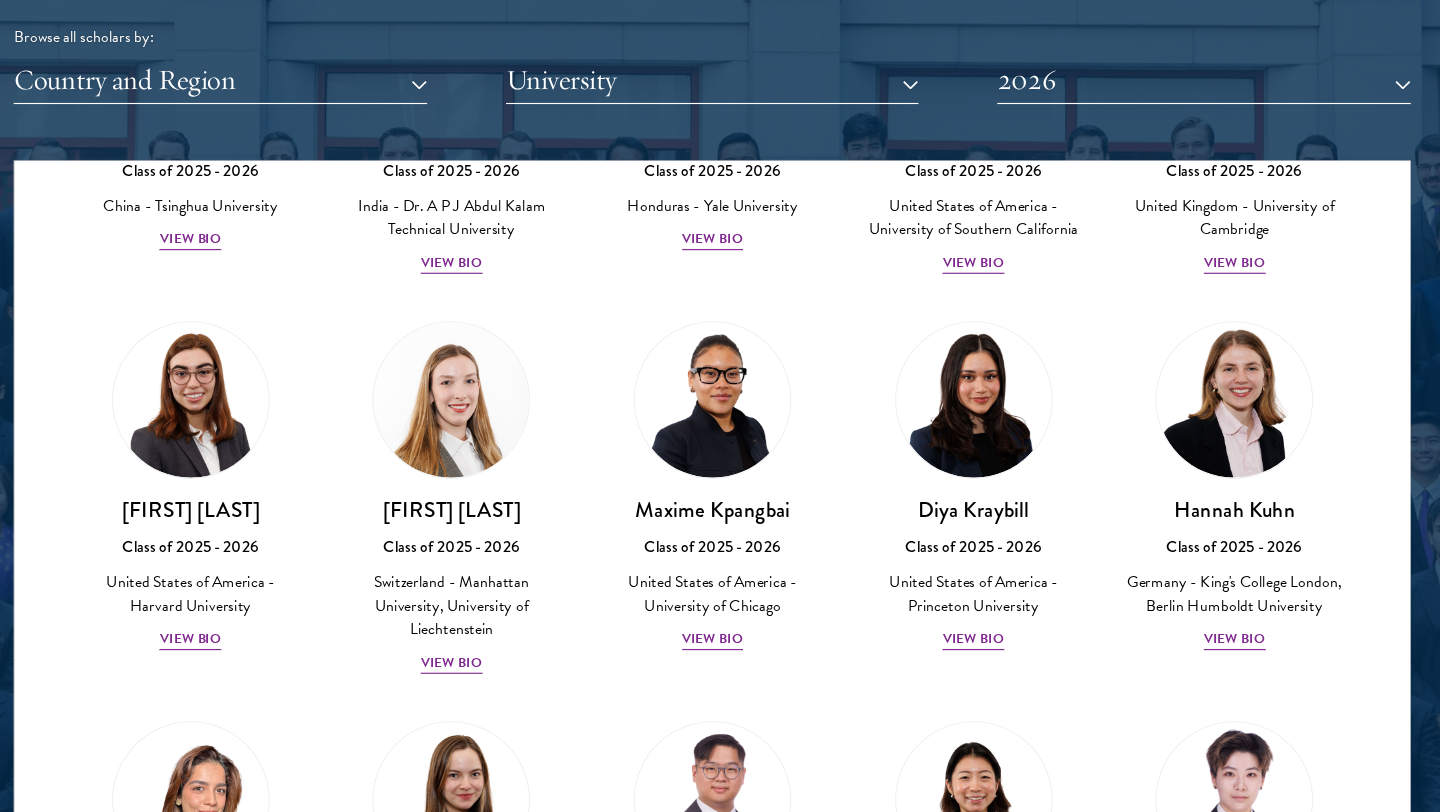 scroll, scrollTop: 6264, scrollLeft: 0, axis: vertical 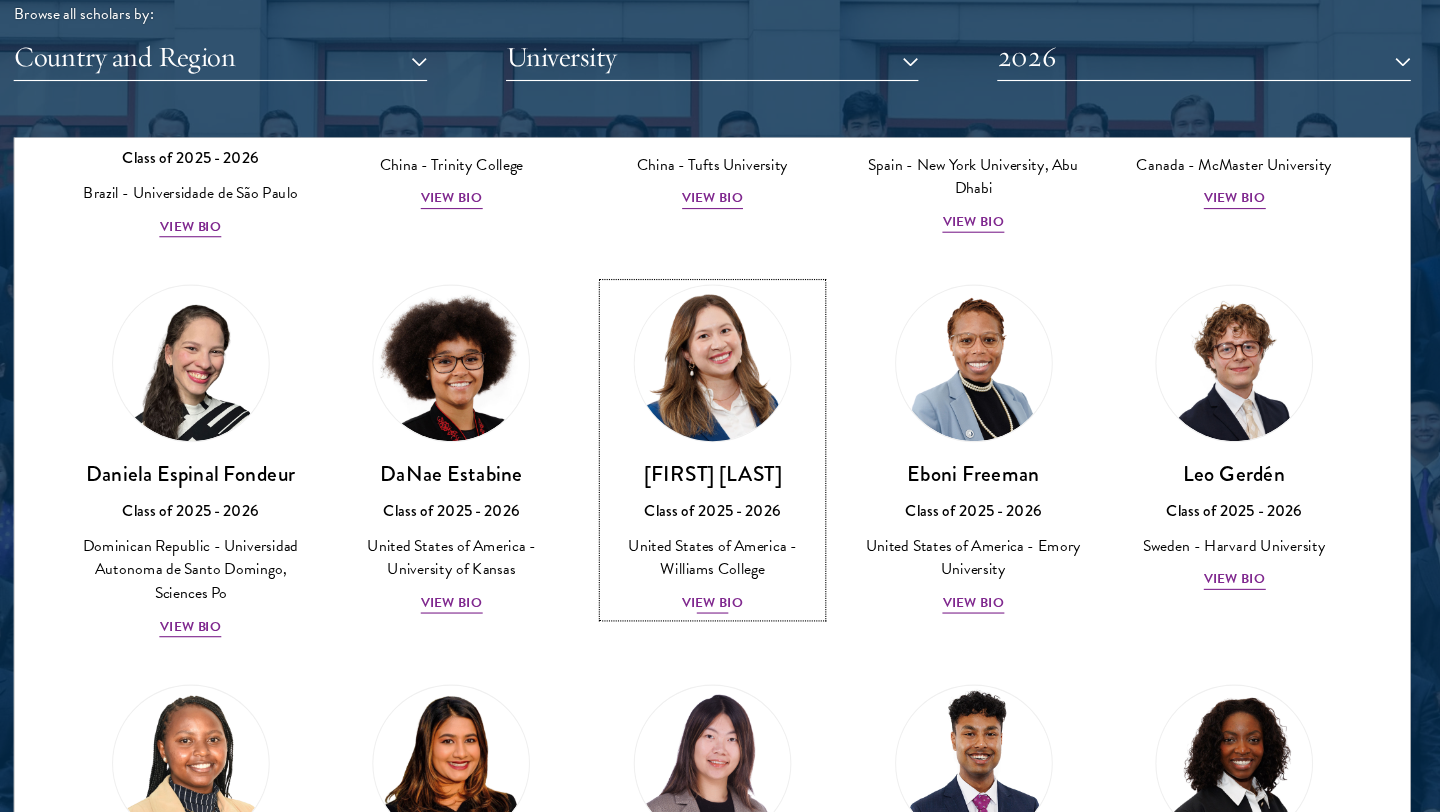 click on "View Bio" at bounding box center (720, 626) 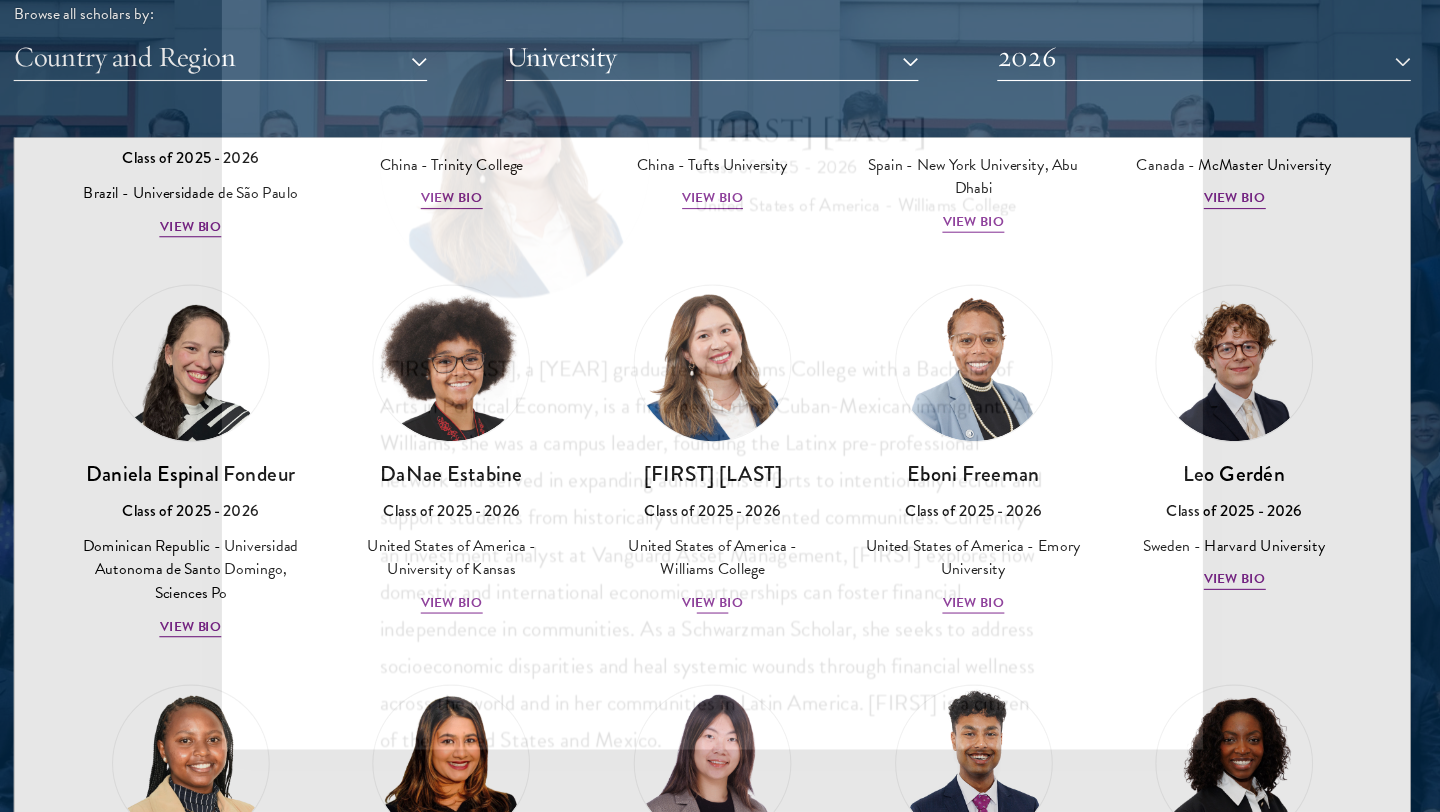 scroll, scrollTop: 2442, scrollLeft: 0, axis: vertical 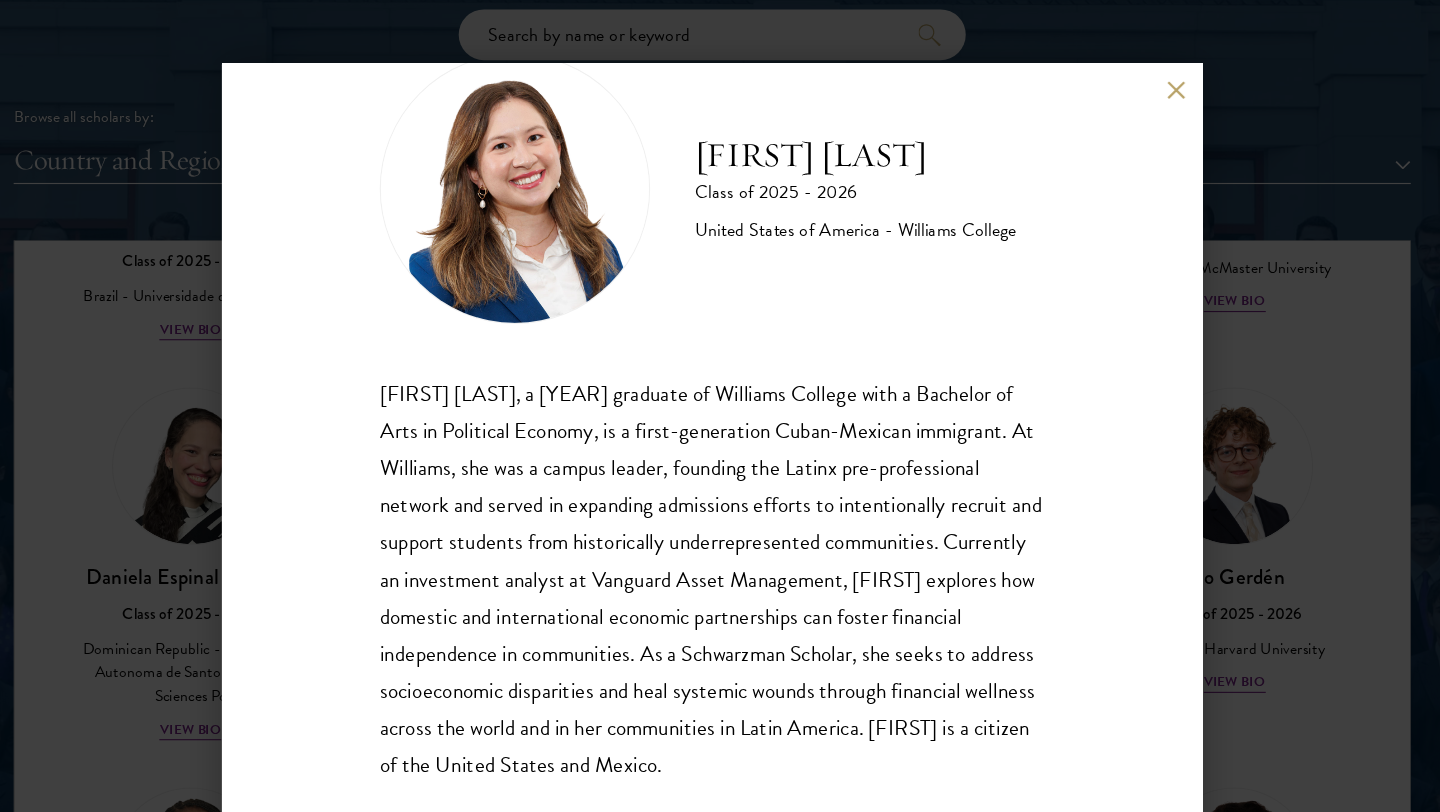 click on "[FIRST] [LAST], a 2023 graduate of [UNIVERSITY] with a Bachelor of Arts in Political Economy, is a first-generation Cuban-Mexican immigrant. At [UNIVERSITY], she was a campus leader, founding the Latinx pre-professional network and served in expanding admissions efforts to intentionally recruit and support students from historically underrepresented communities. Currently an investment analyst at Vanguard Asset Management, [FIRST] explores how domestic and international economic partnerships can foster financial independence in communities. As a Schwarzman Scholar, she seeks to address socioeconomic disparities and heal systemic wounds through financial wellness across the world and in her communities in Latin America. Meria [LAST] is a citizen of the [COUNTRY] and [COUNTRY_2]." at bounding box center (720, 406) 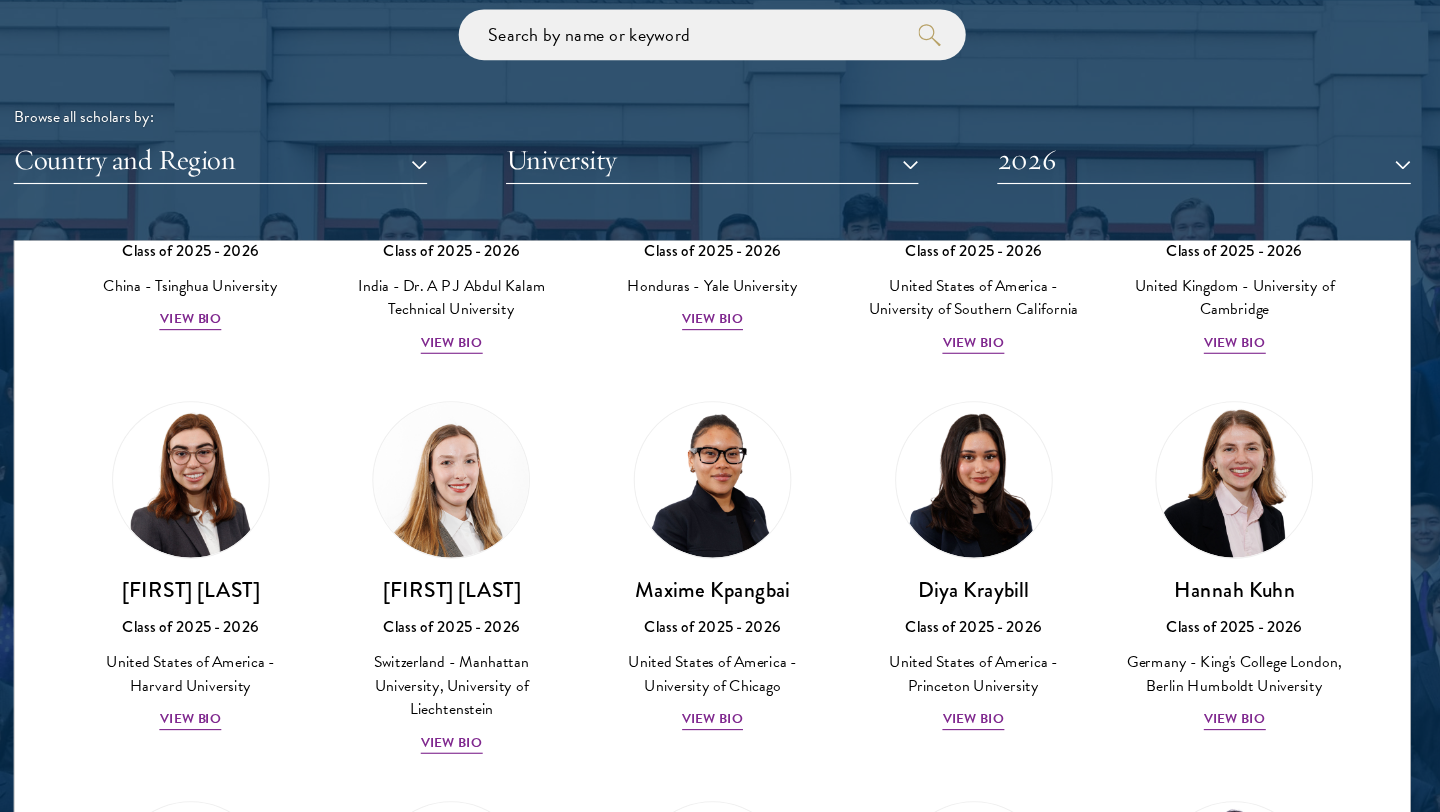 scroll, scrollTop: 6264, scrollLeft: 0, axis: vertical 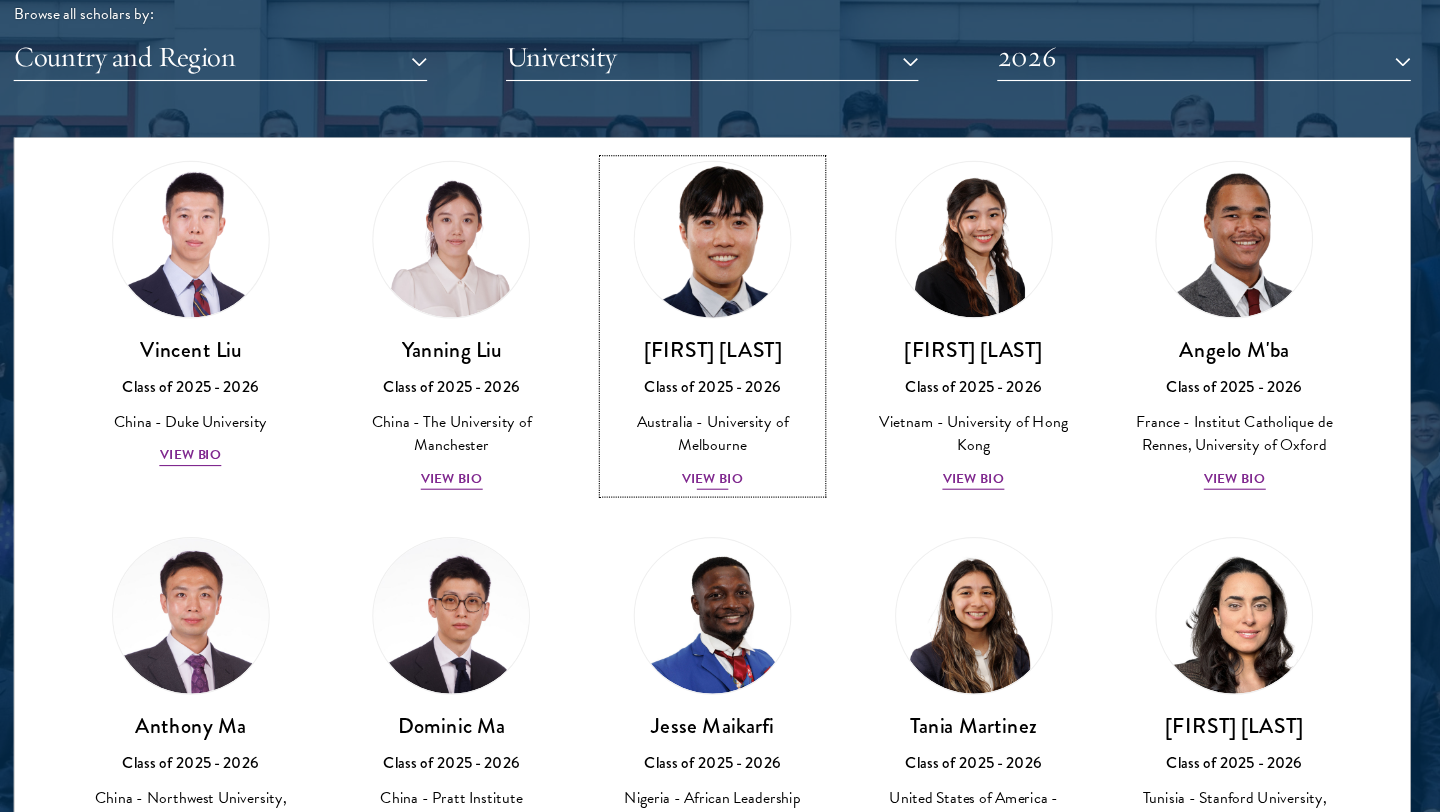 click on "View Bio" at bounding box center [720, 516] 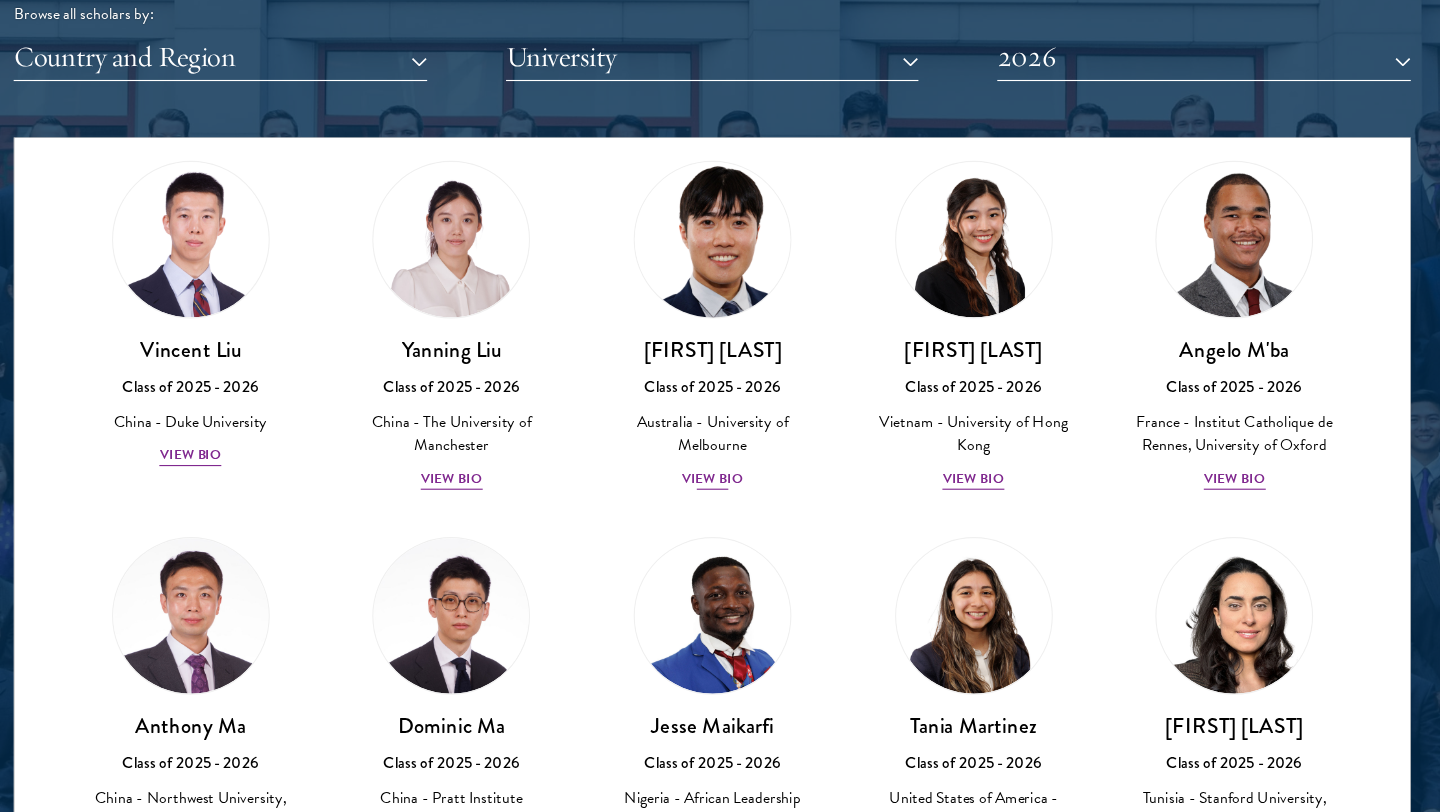 scroll, scrollTop: 2442, scrollLeft: 0, axis: vertical 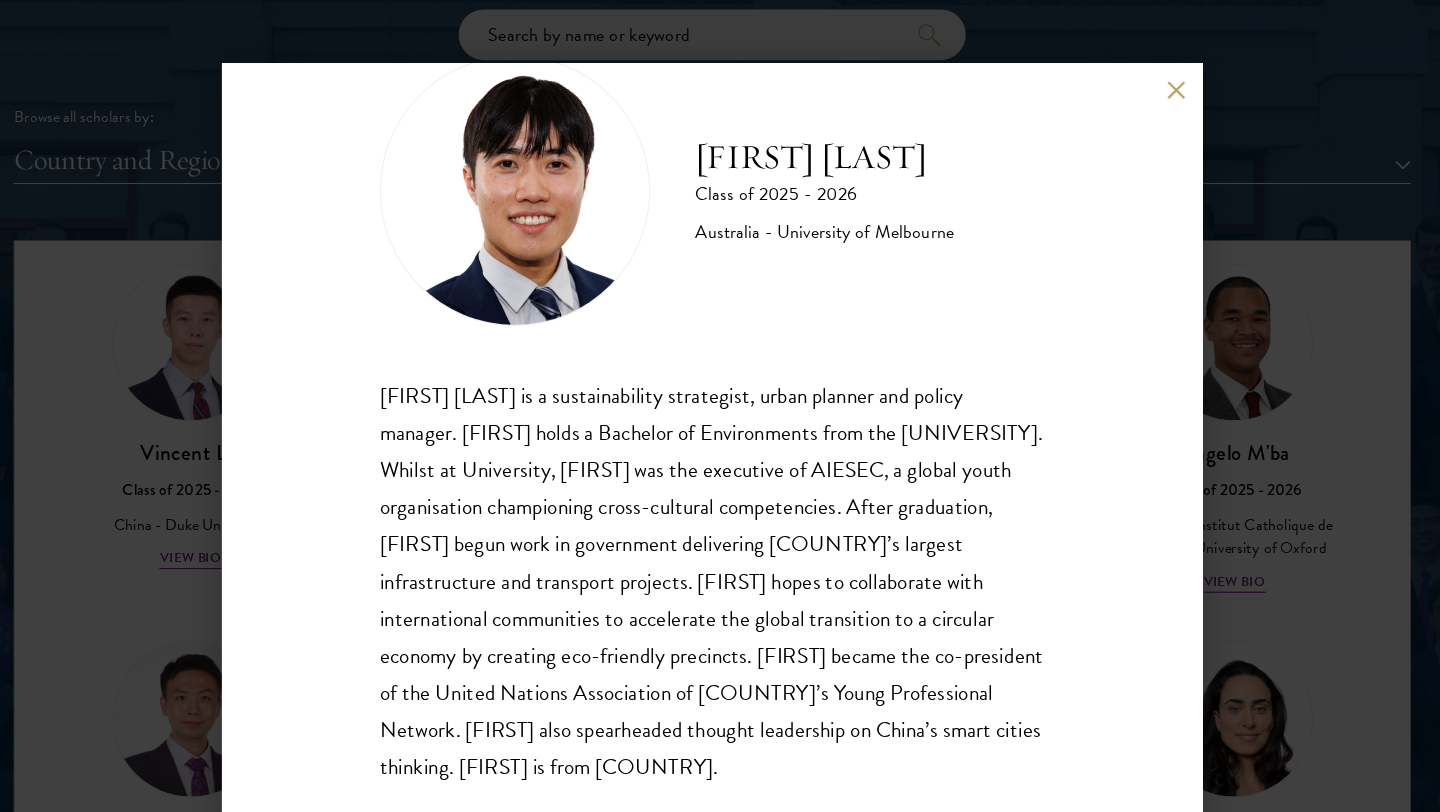 click on "[FIRST] [LAST]
Class of [YEAR] - [YEAR]
Australia - University of Melbourne
[FIRST] [LAST] is a sustainability strategist, urban planner and policy manager. [FIRST] holds a Bachelor of Environments from the University of Melbourne. Whilst at University, [FIRST] was the executive of AIESEC, a global youth organisation championing cross-cultural competencies. After graduation, [FIRST] begun work in government delivering Australia’s largest infrastructure and transport projects. [FIRST] hopes to collaborate with international communities to accelerate the global transition to a circular economy by creating eco-friendly precincts. [FIRST] became the co-president of the United Nations Association of Australia’s Young Professional Network. [FIRST] also spearheaded thought leadership on China’s smart cities thinking. [FIRST] is from Australia." at bounding box center (720, 406) 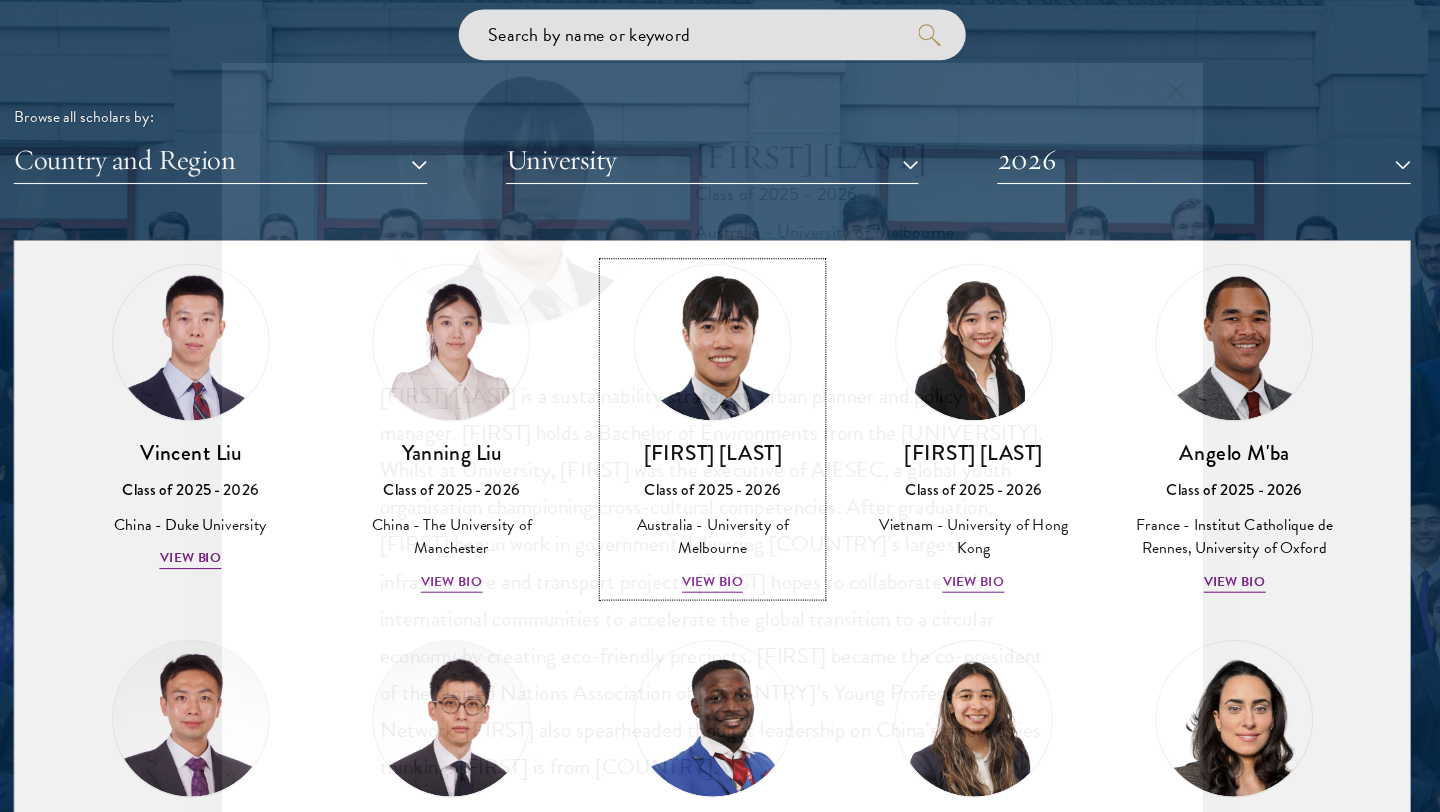 scroll, scrollTop: 5220, scrollLeft: 0, axis: vertical 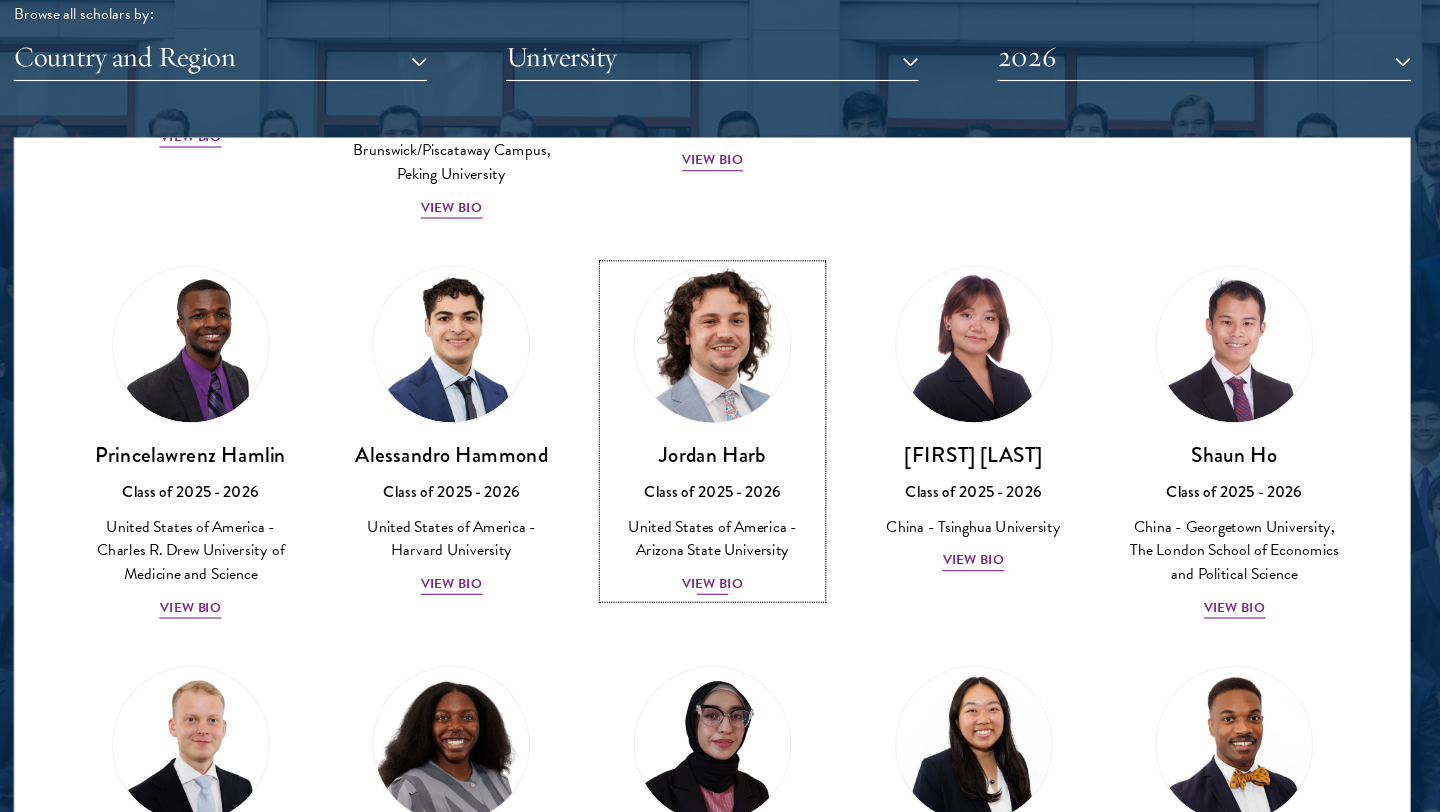 click on "View Bio" at bounding box center (720, 609) 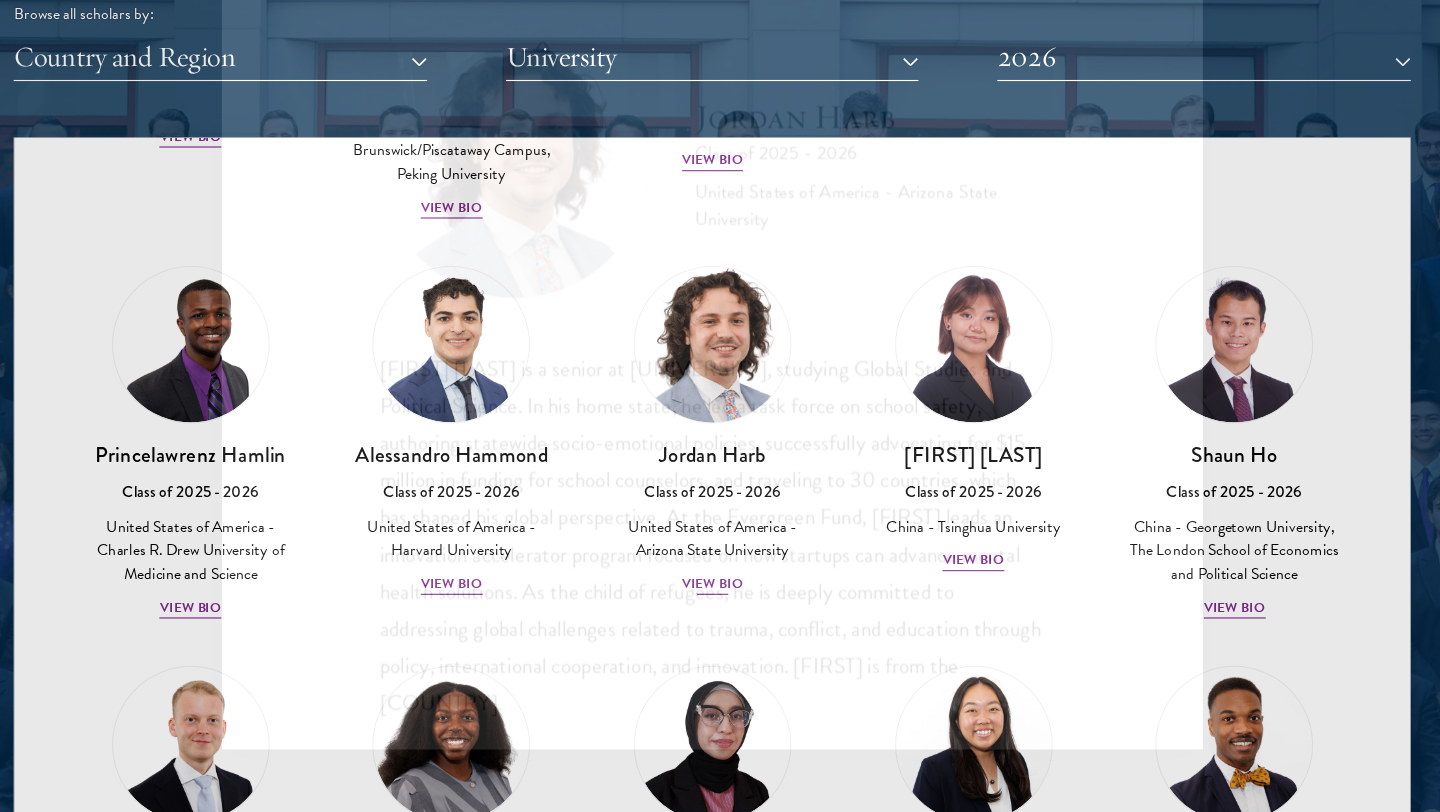 scroll, scrollTop: 2442, scrollLeft: 0, axis: vertical 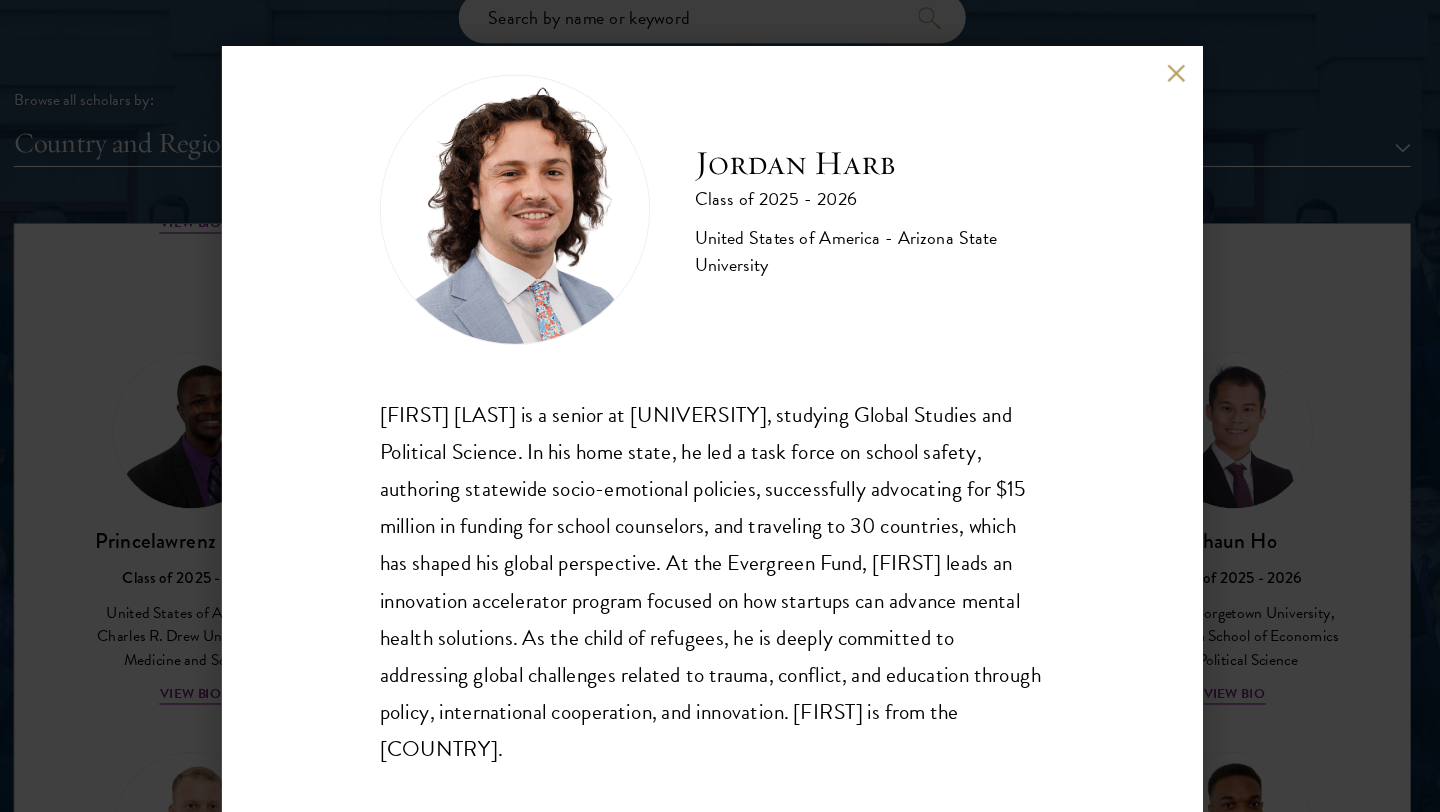 click at bounding box center (1131, 79) 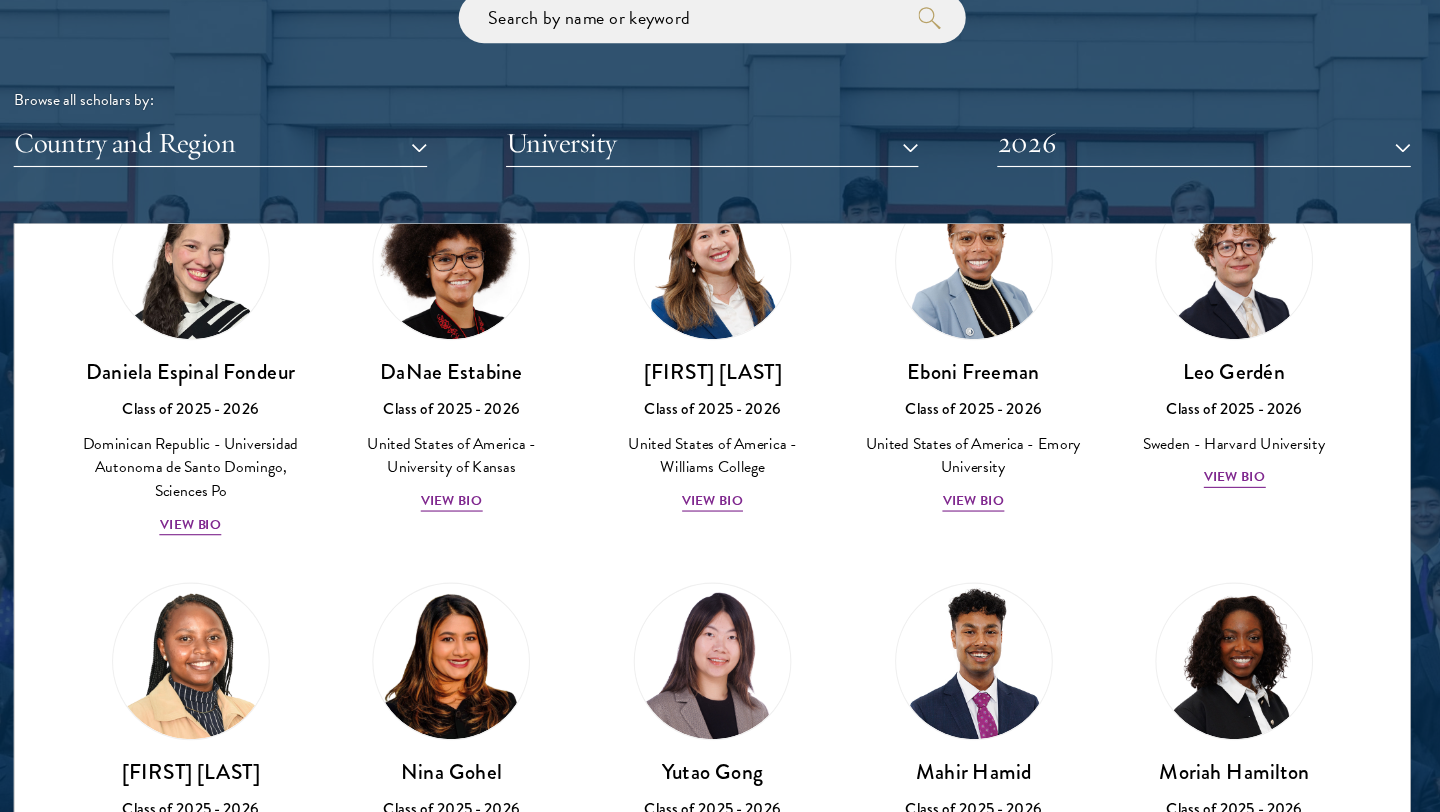 scroll, scrollTop: 2577, scrollLeft: 0, axis: vertical 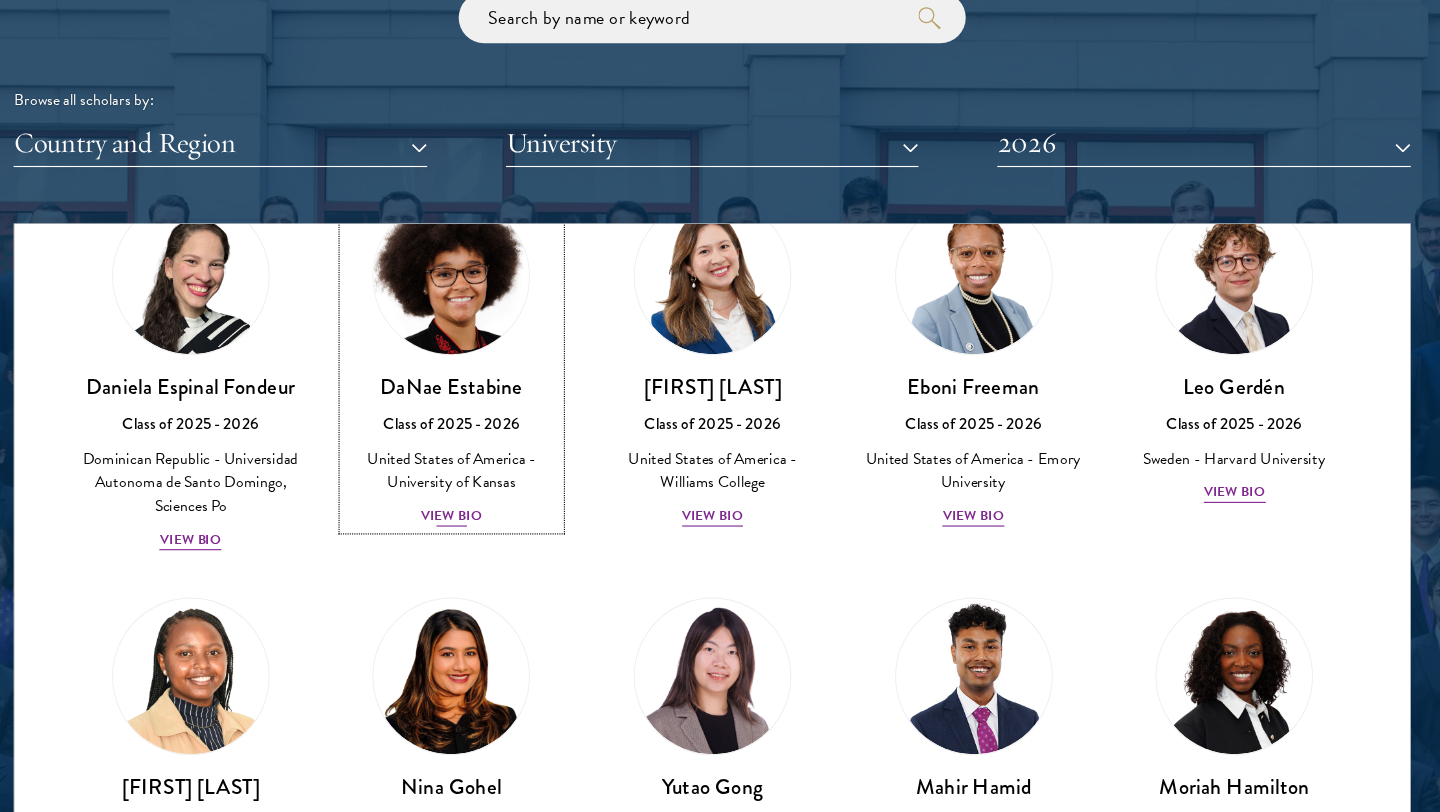 click on "View Bio" at bounding box center [488, 472] 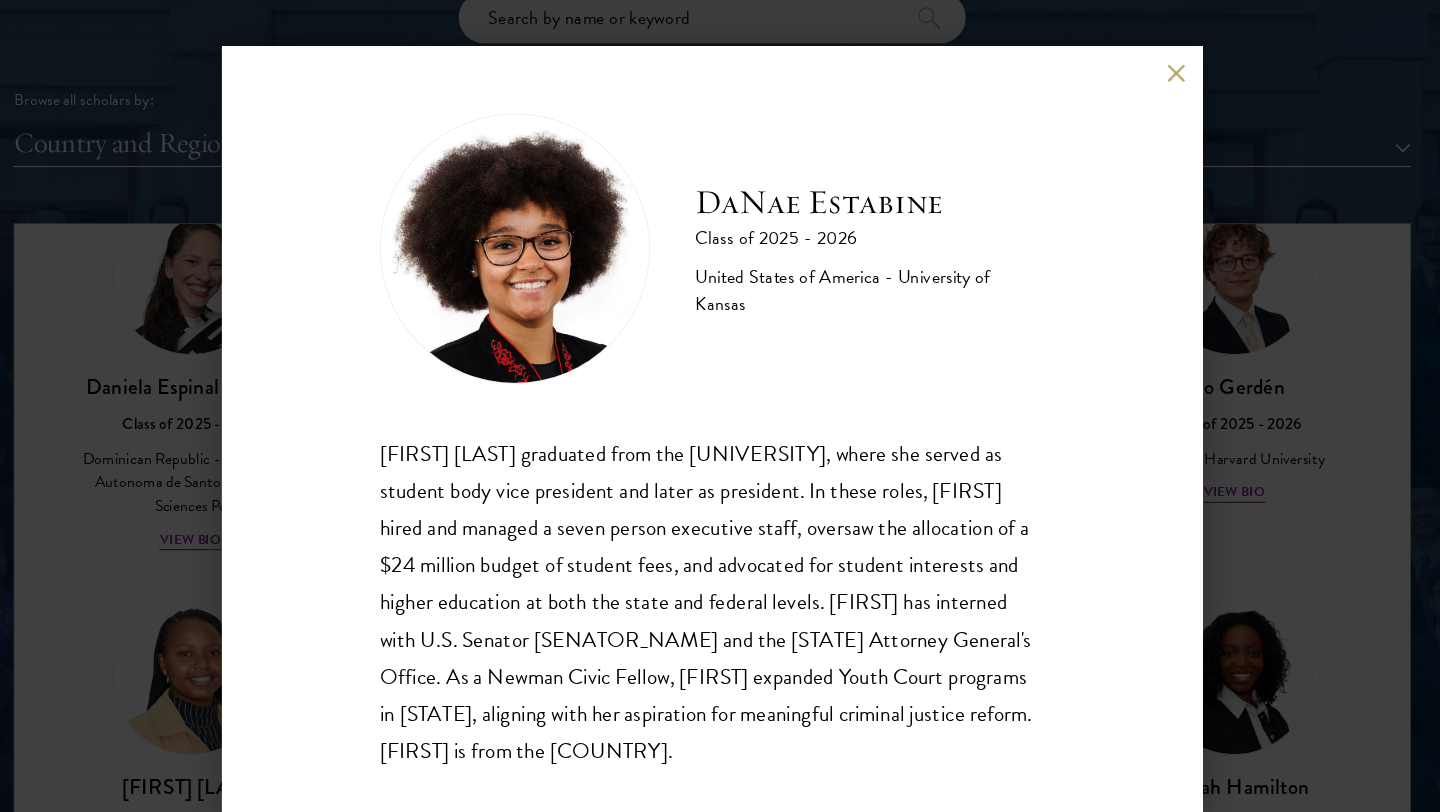 scroll, scrollTop: 2, scrollLeft: 0, axis: vertical 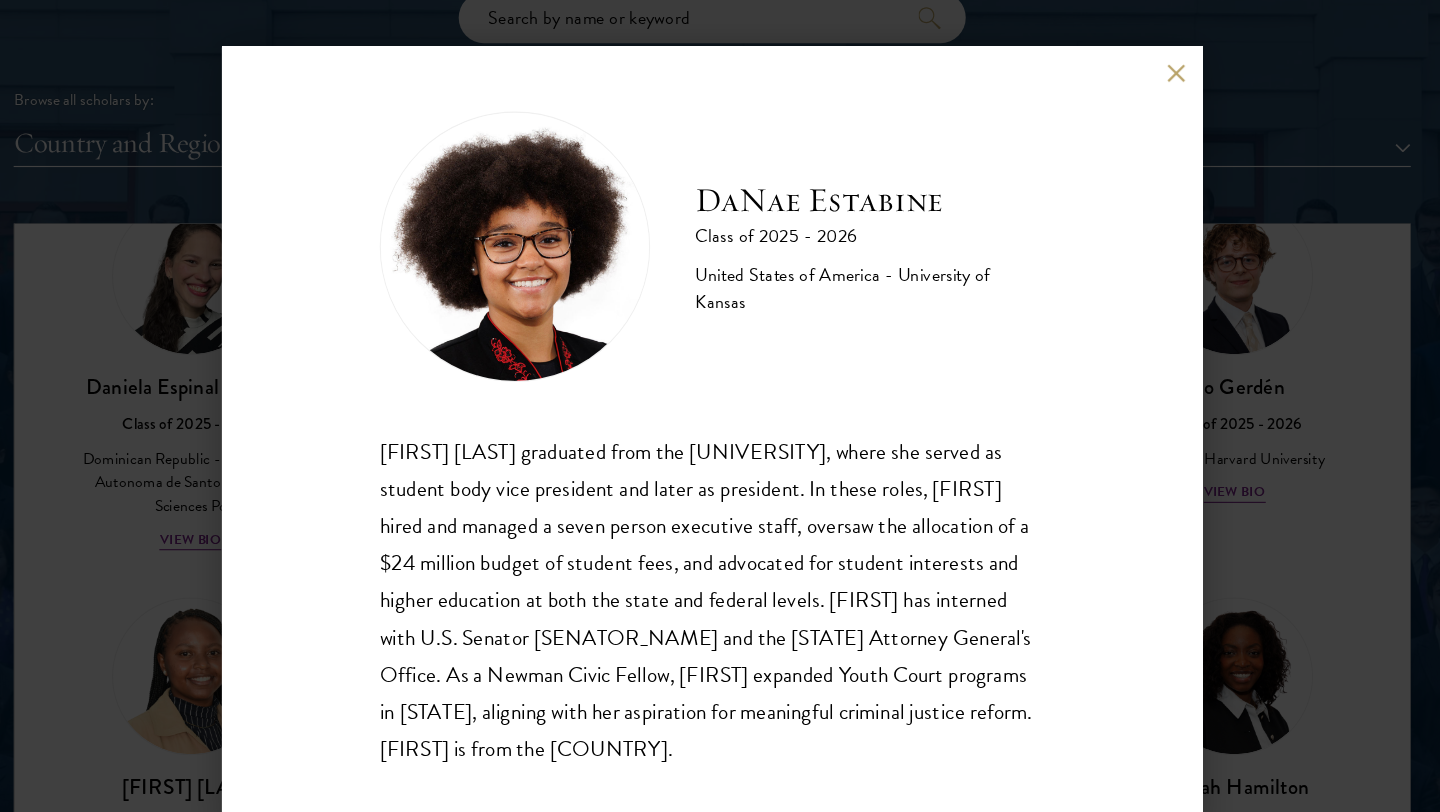 click on "[FIRST] [LAST]
Class of 2025 - 2026
[COUNTRY] - [UNIVERSITY]
[FIRST] [LAST] graduated from the [UNIVERSITY], where she served as student body vice president and later as president. In these roles, [FIRST] hired and managed a seven person executive staff, oversaw the allocation of a $24 million budget of student fees, and advocated for student interests and higher education at both the state and federal levels. [FIRST] has interned with U.S. Senator [SENATOR_NAME] and the [STATE] Attorney General's Office. As a Newman Civic Fellow, [FIRST] expanded Youth Court programs in [STATE], aligning with her aspiration for meaningful criminal justice reform. [FIRST] is from the [COUNTRY]." at bounding box center (720, 406) 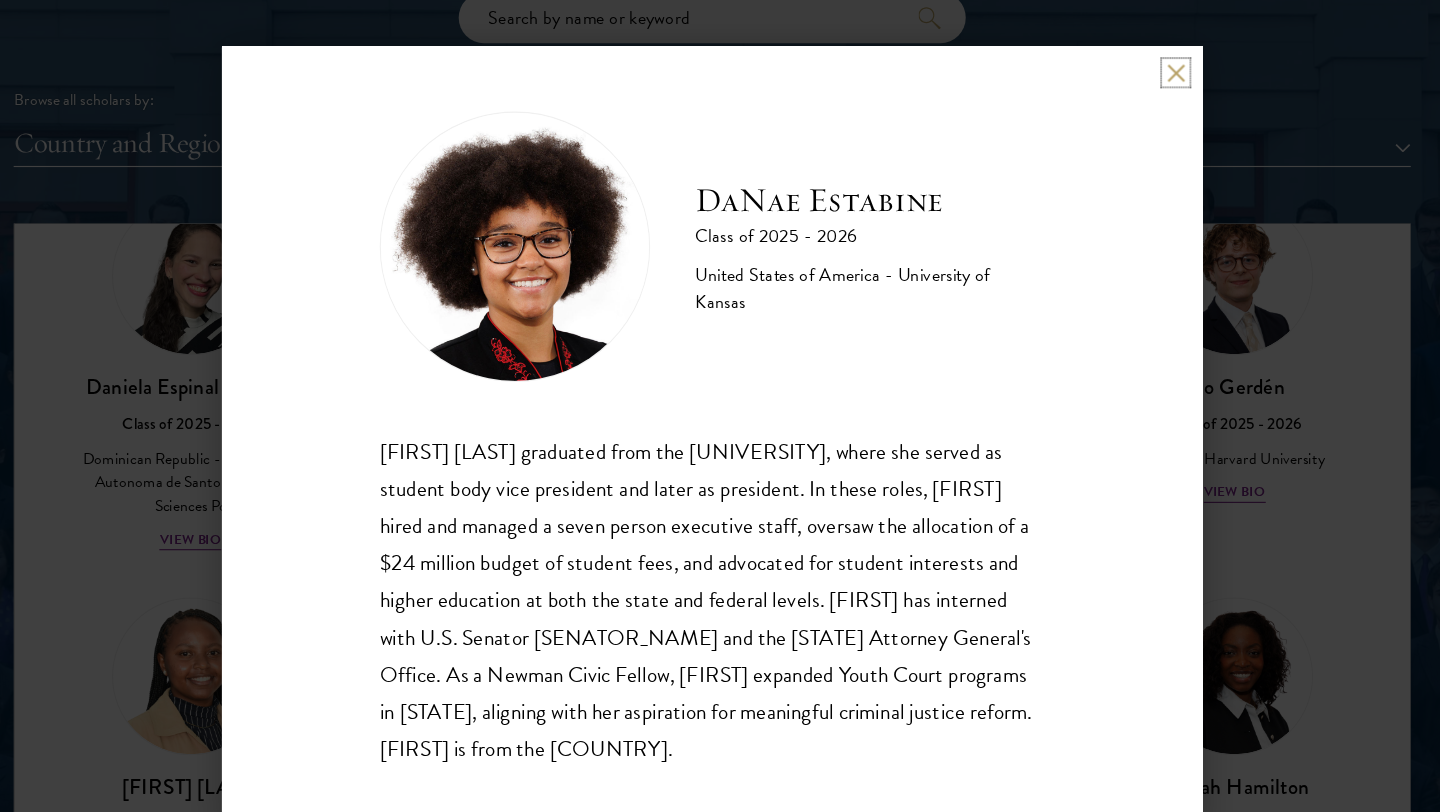click at bounding box center [1131, 79] 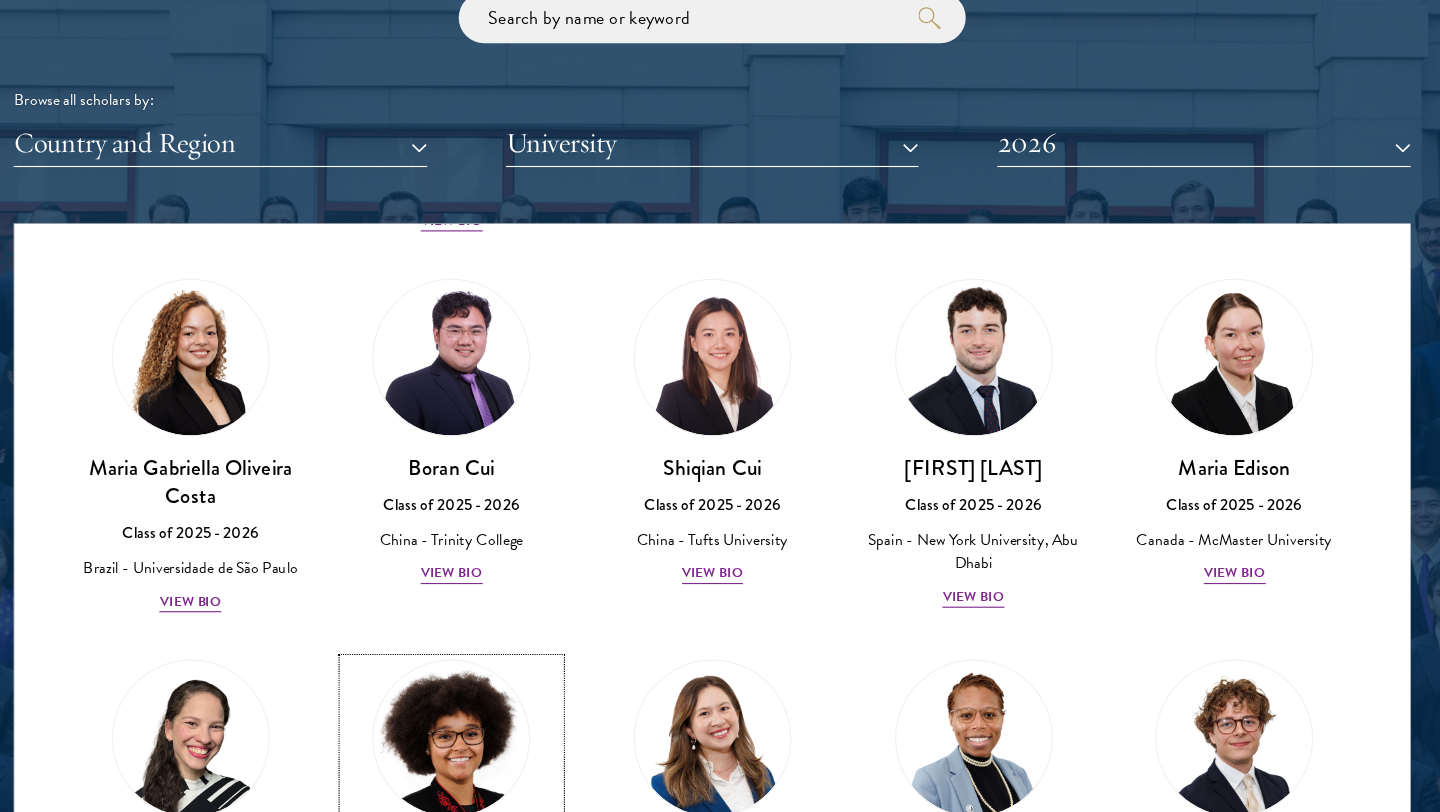 scroll, scrollTop: 2150, scrollLeft: 0, axis: vertical 